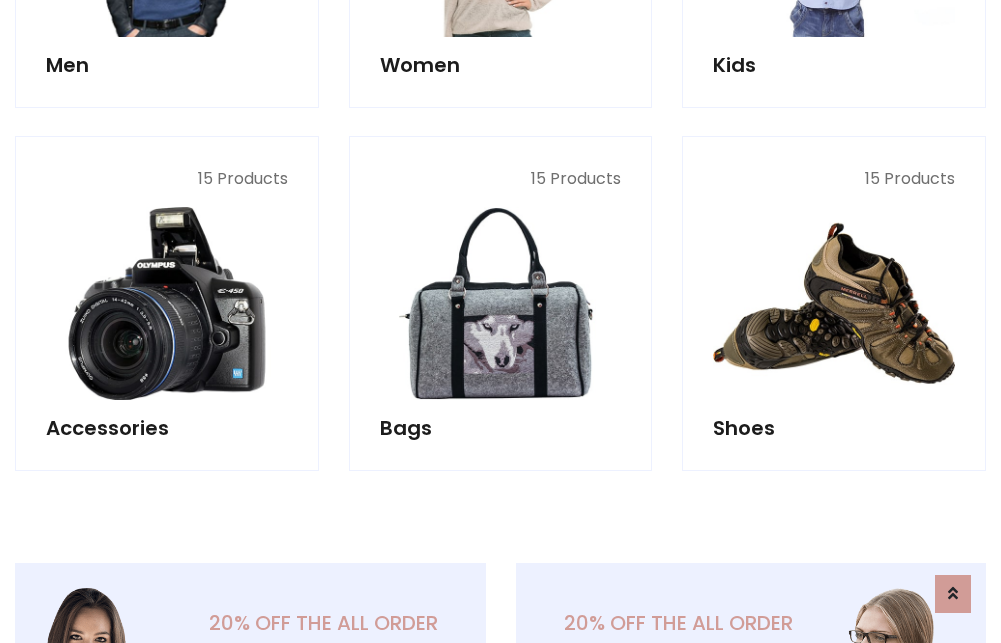 scroll, scrollTop: 853, scrollLeft: 0, axis: vertical 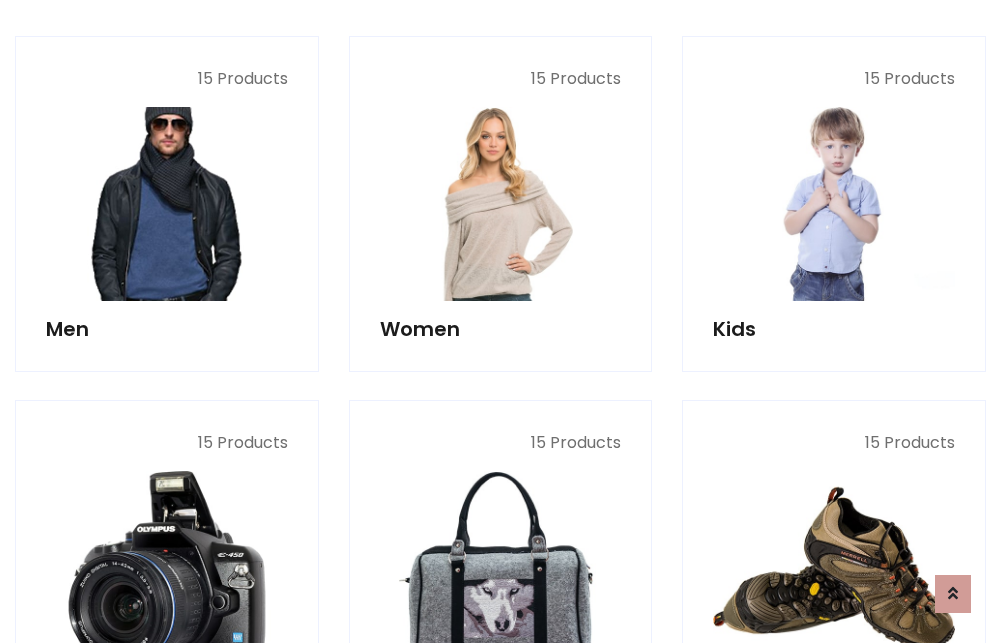click at bounding box center (167, 204) 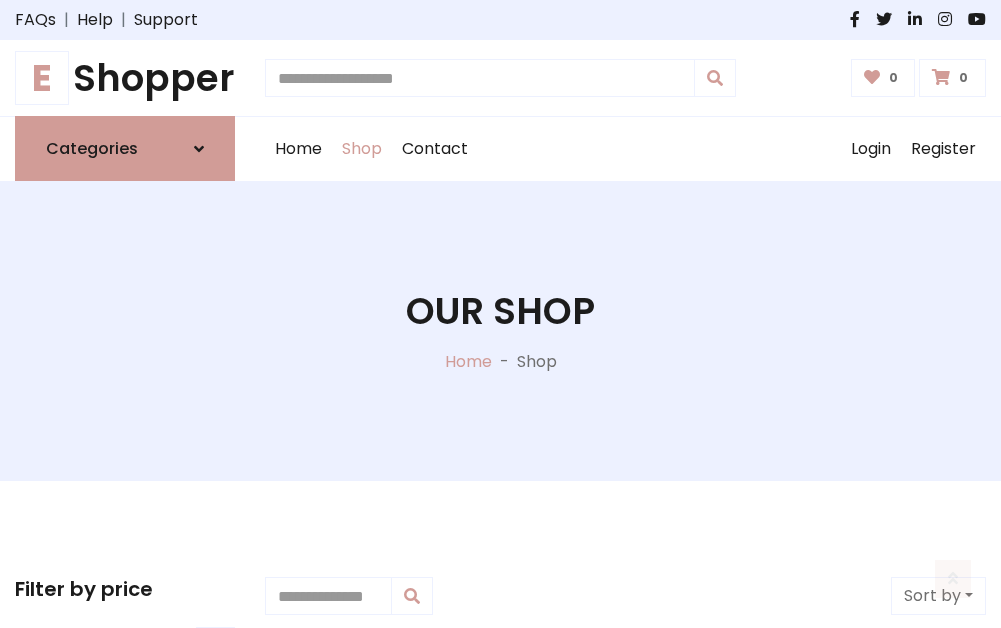 scroll, scrollTop: 807, scrollLeft: 0, axis: vertical 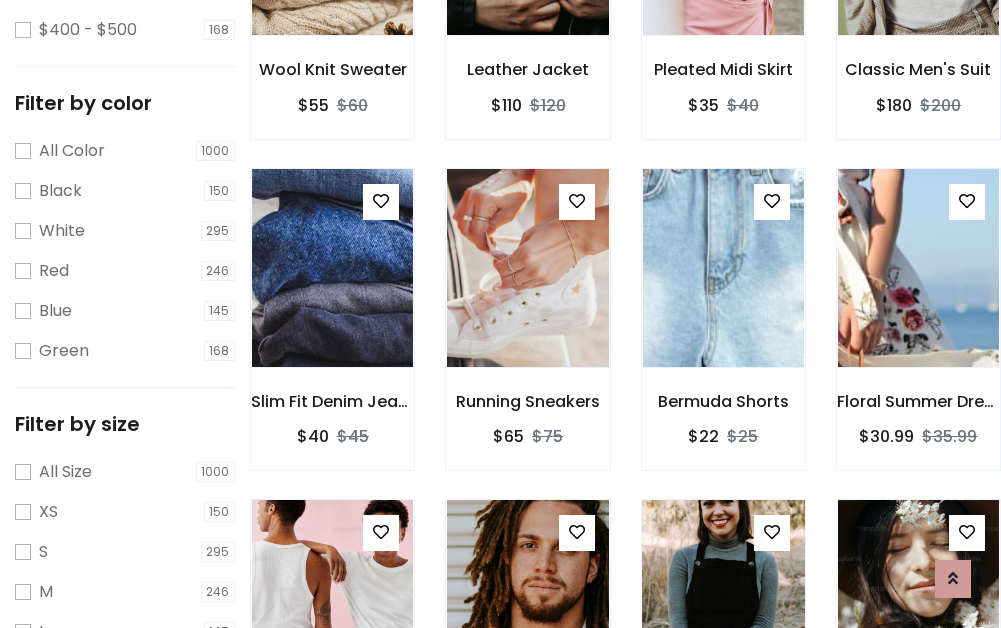click at bounding box center [723, 599] 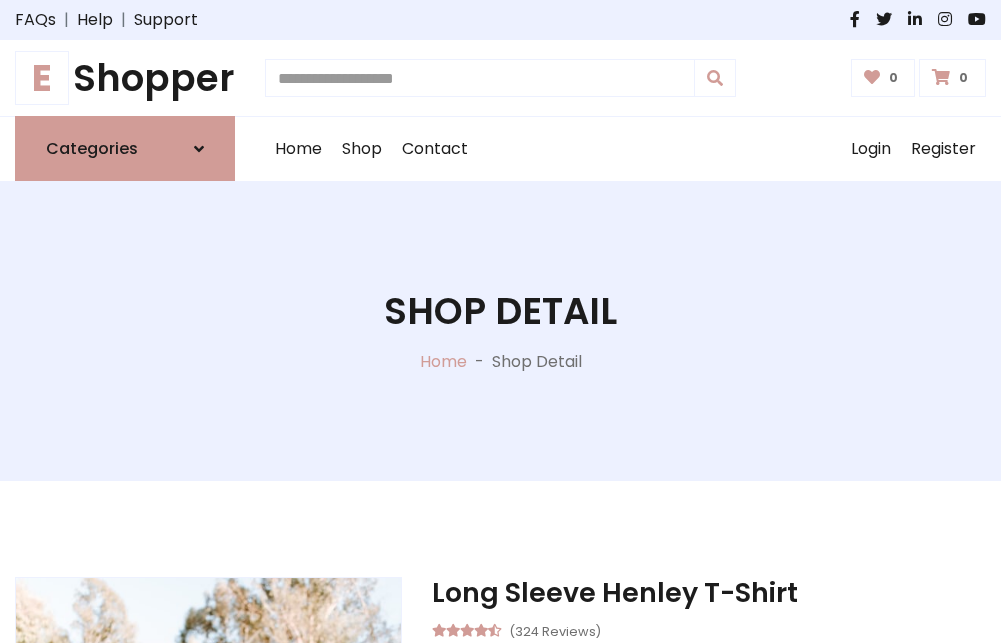 scroll, scrollTop: 0, scrollLeft: 0, axis: both 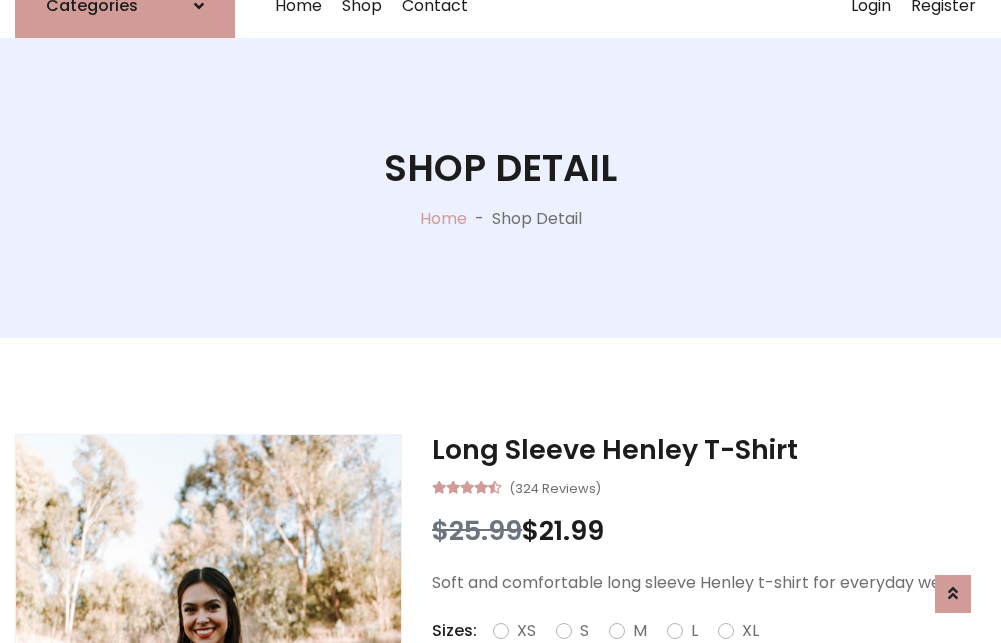 click on "Red" at bounding box center (722, 655) 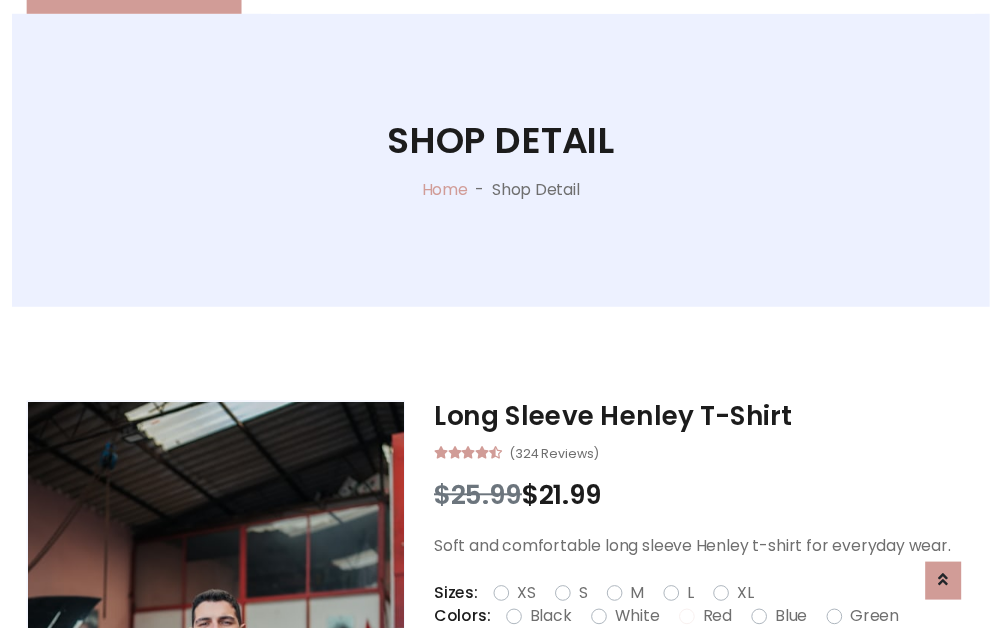 scroll, scrollTop: 237, scrollLeft: 0, axis: vertical 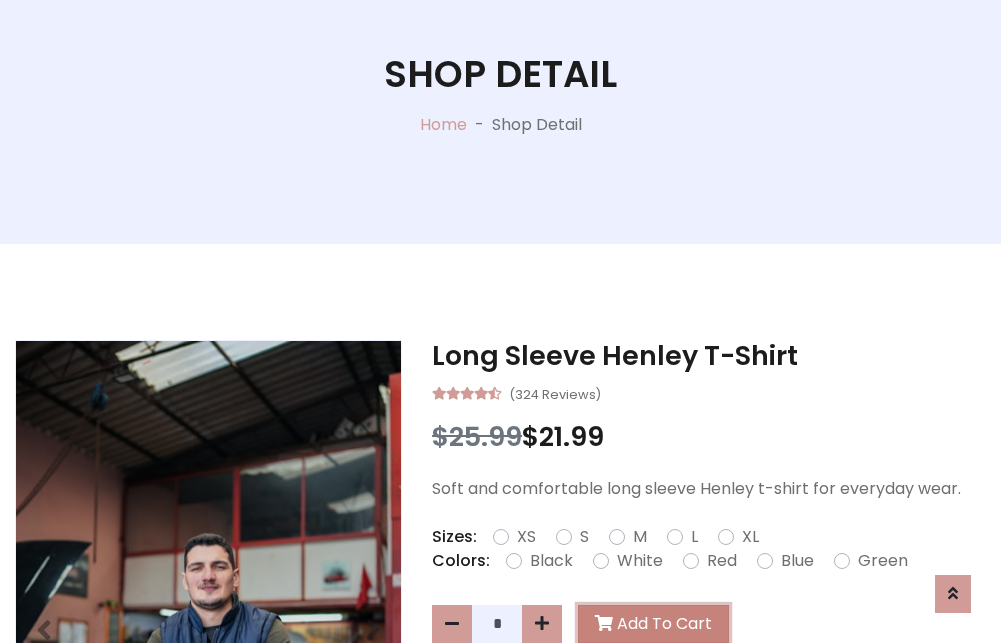 click on "Add To Cart" at bounding box center [653, 624] 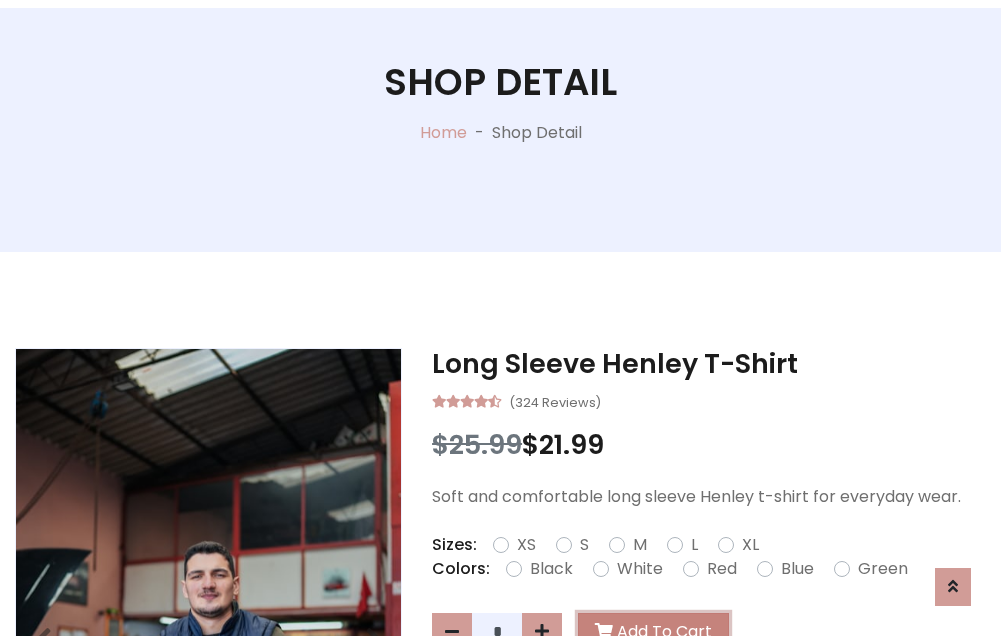 scroll, scrollTop: 0, scrollLeft: 0, axis: both 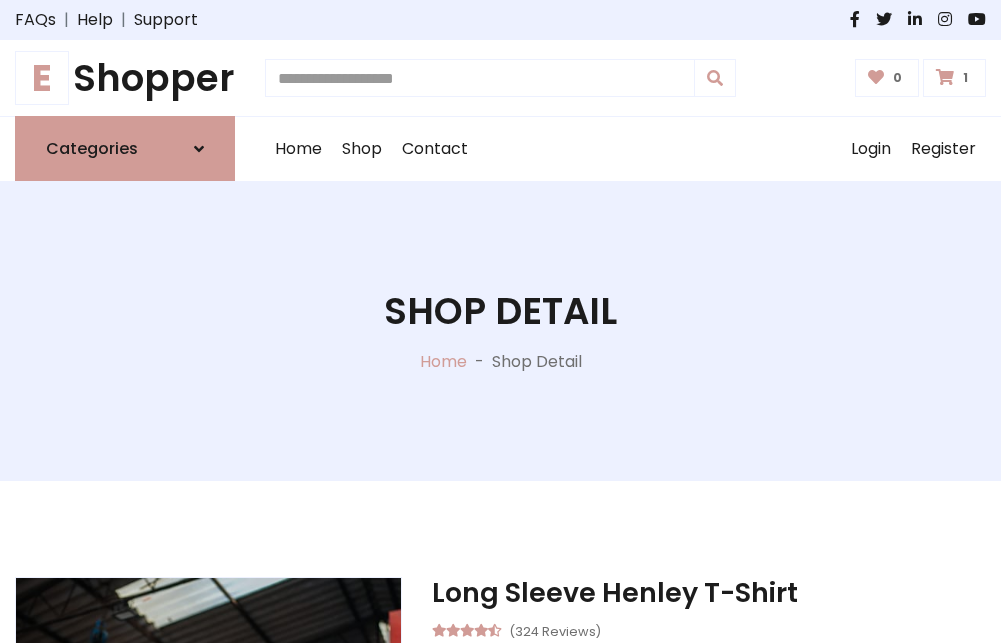 click at bounding box center (945, 77) 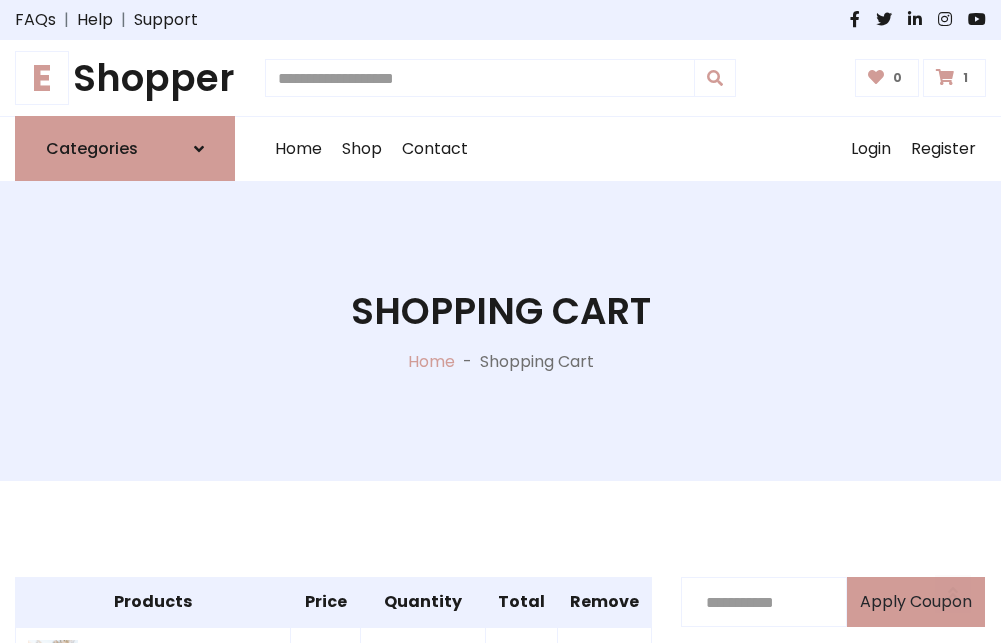 scroll, scrollTop: 474, scrollLeft: 0, axis: vertical 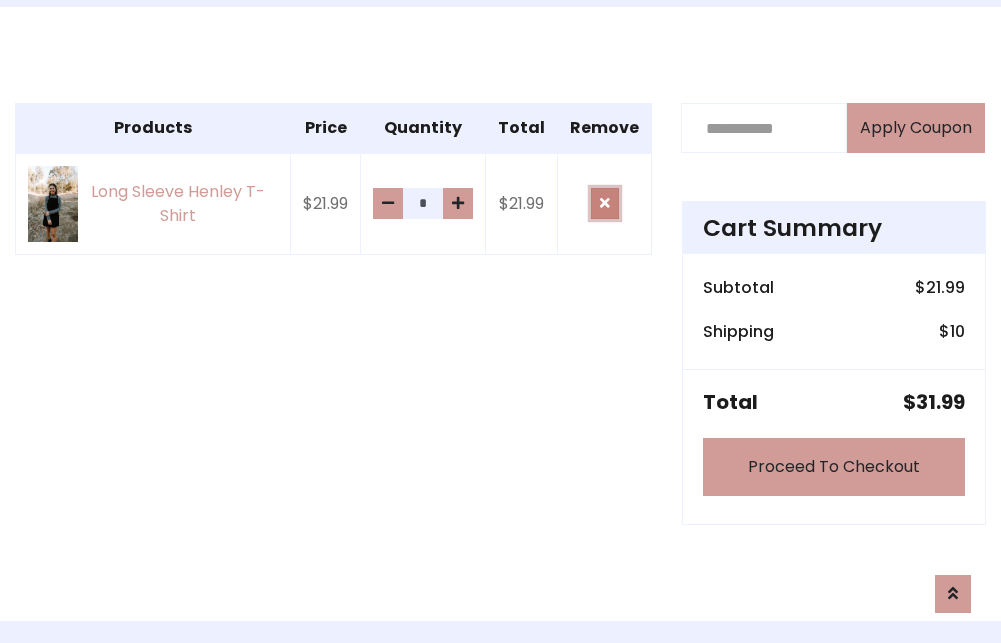 click at bounding box center (605, 203) 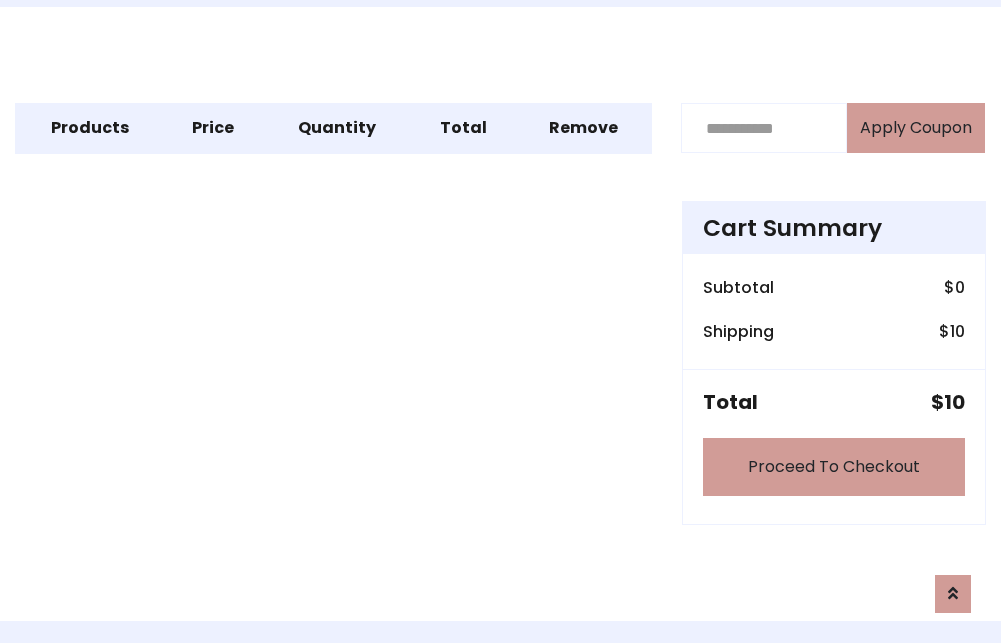 scroll, scrollTop: 247, scrollLeft: 0, axis: vertical 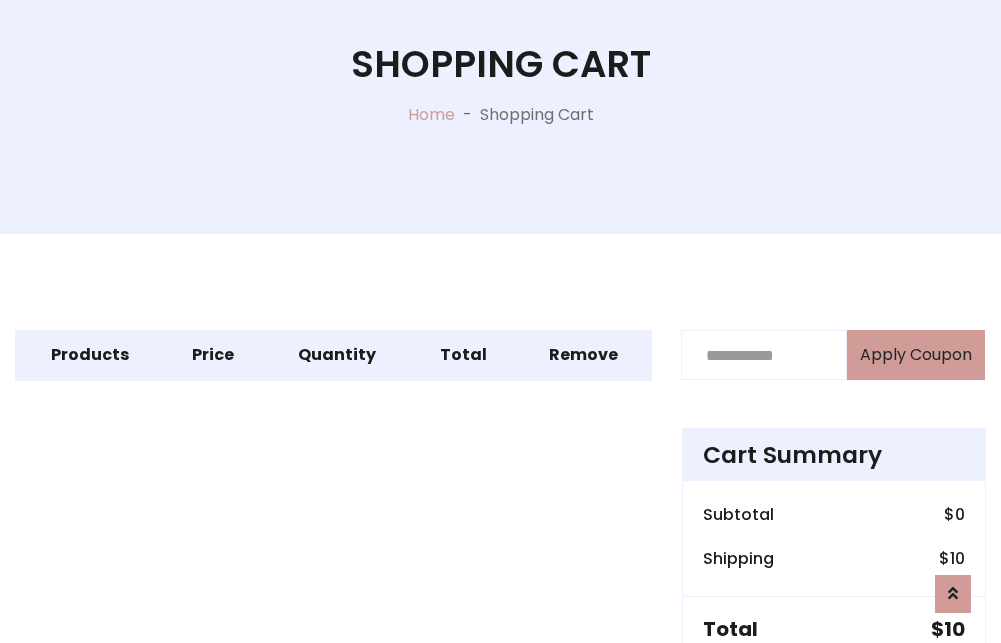 click on "Proceed To Checkout" at bounding box center [834, 694] 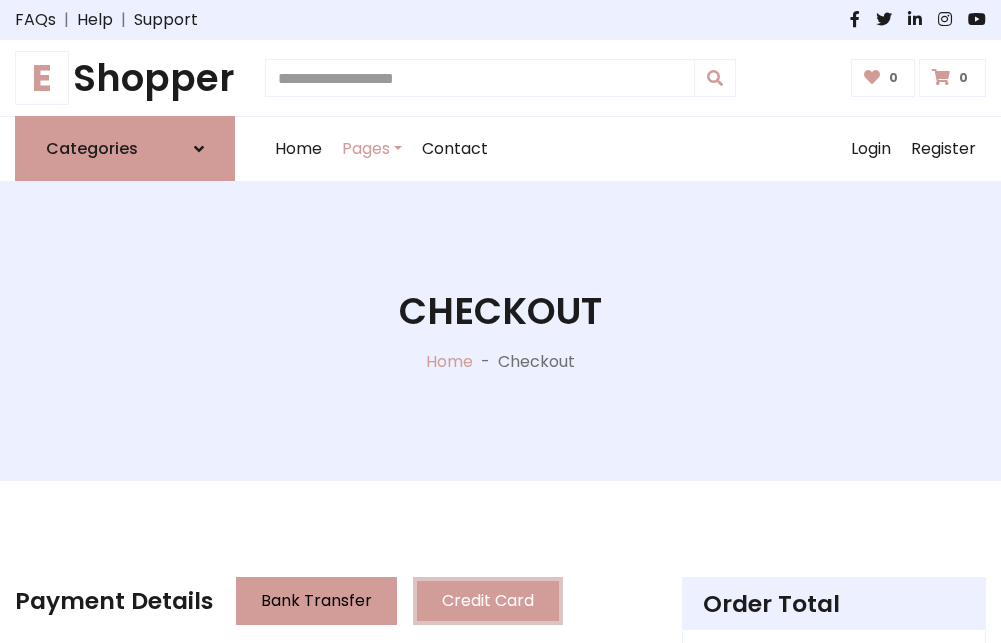 scroll, scrollTop: 137, scrollLeft: 0, axis: vertical 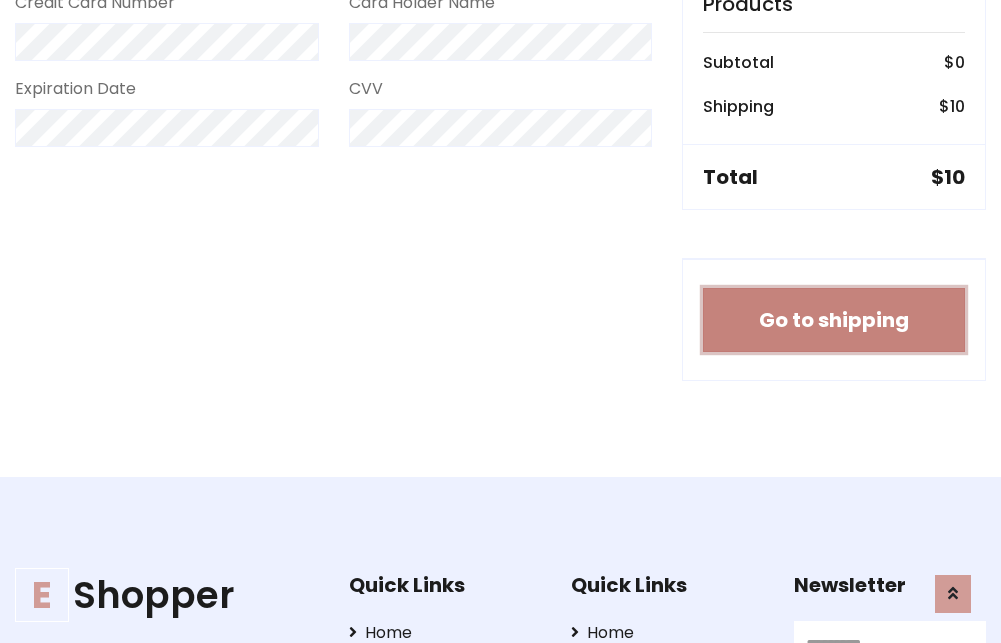 click on "Go to shipping" at bounding box center [834, 320] 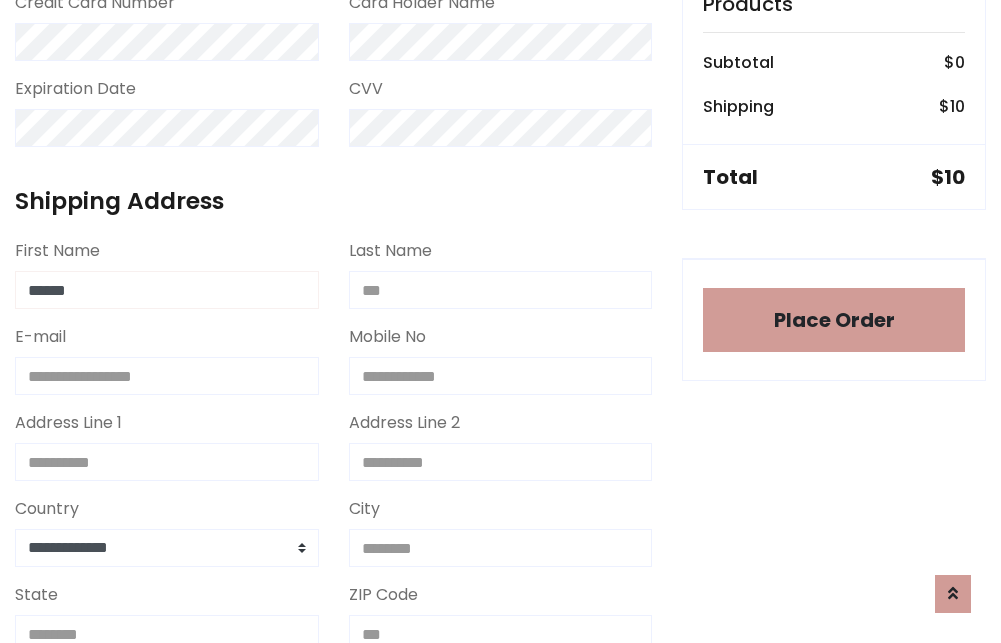 type on "******" 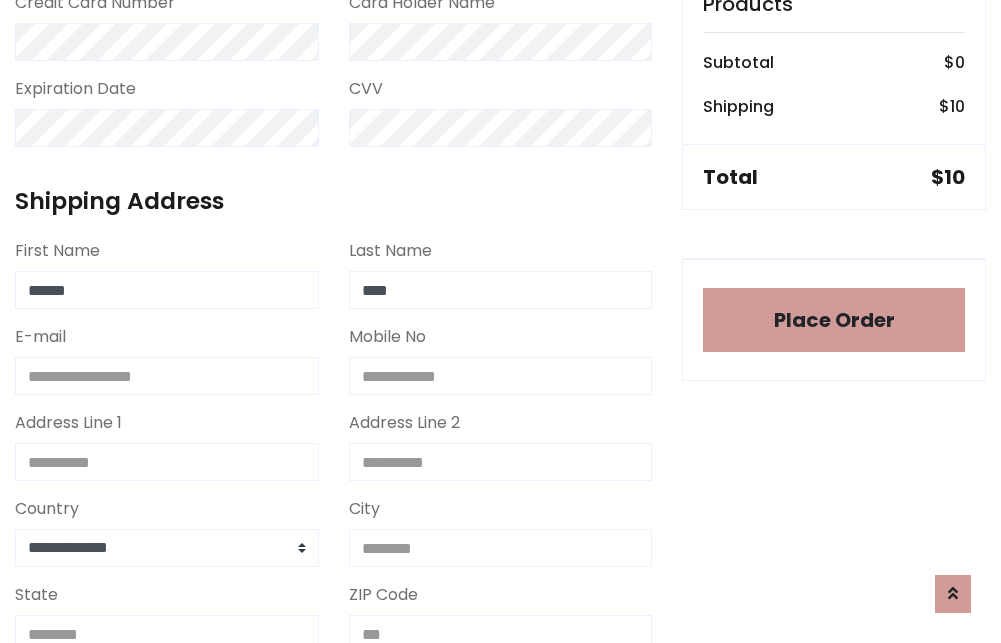type on "****" 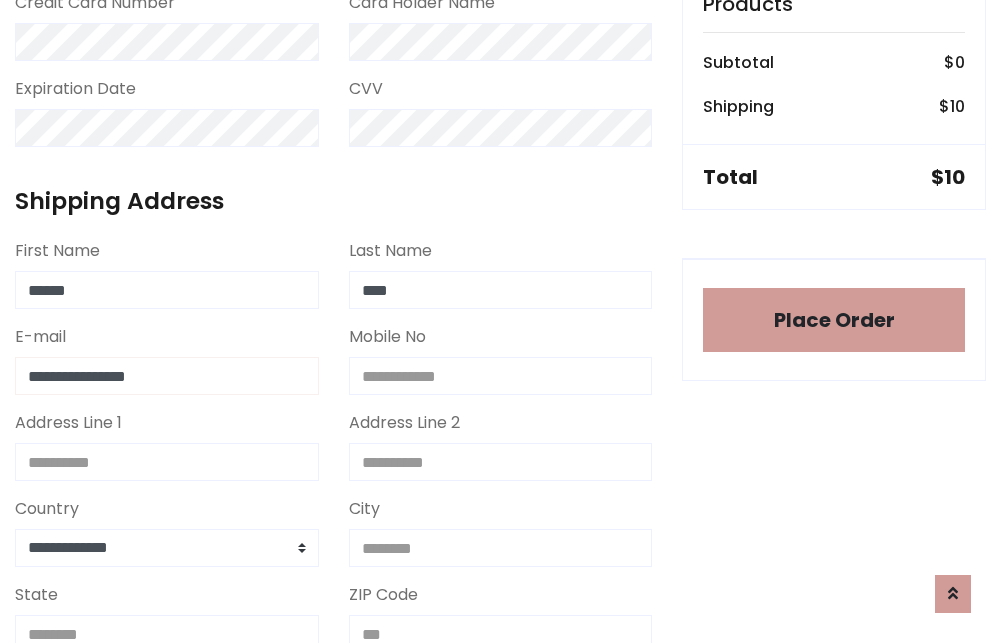 type on "**********" 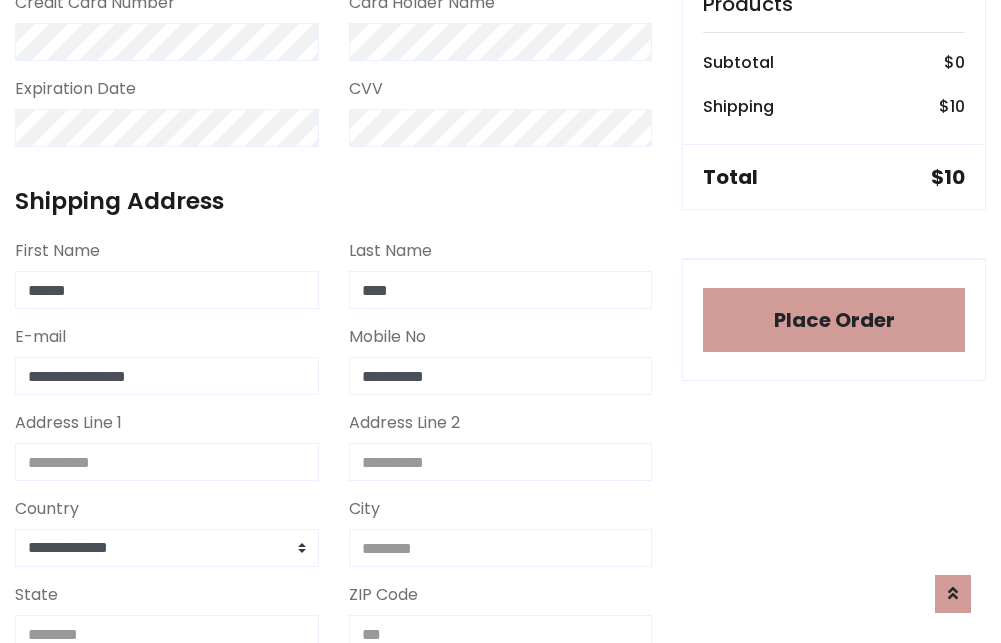 type on "**********" 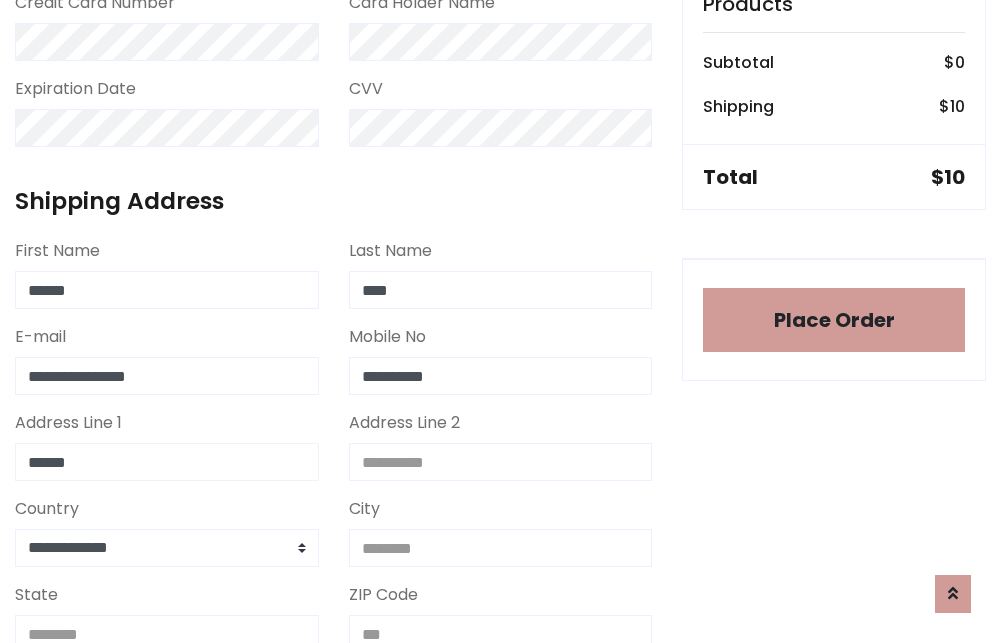 type on "******" 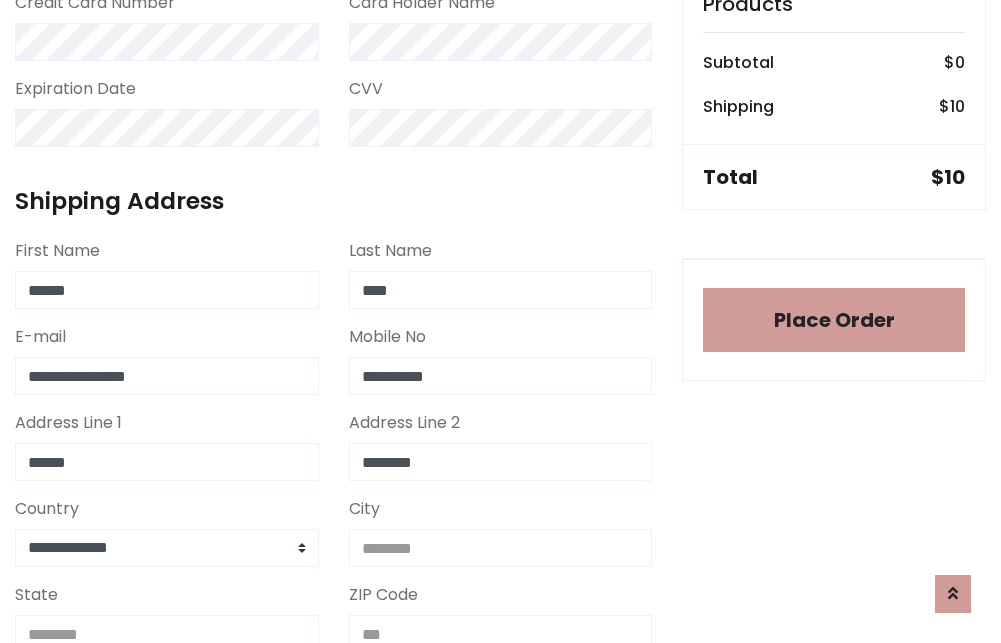 type on "********" 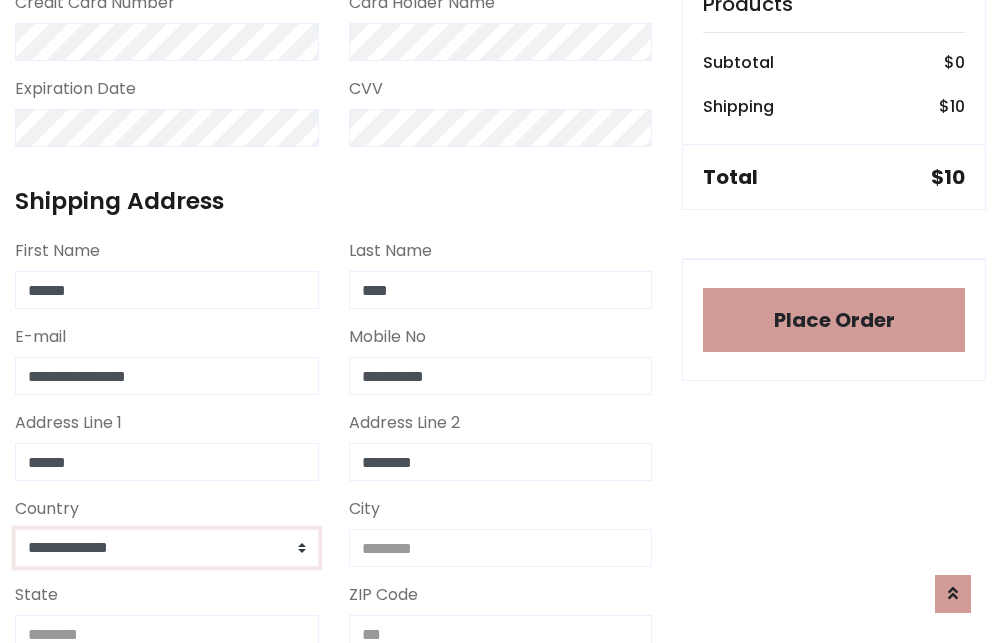 select on "*******" 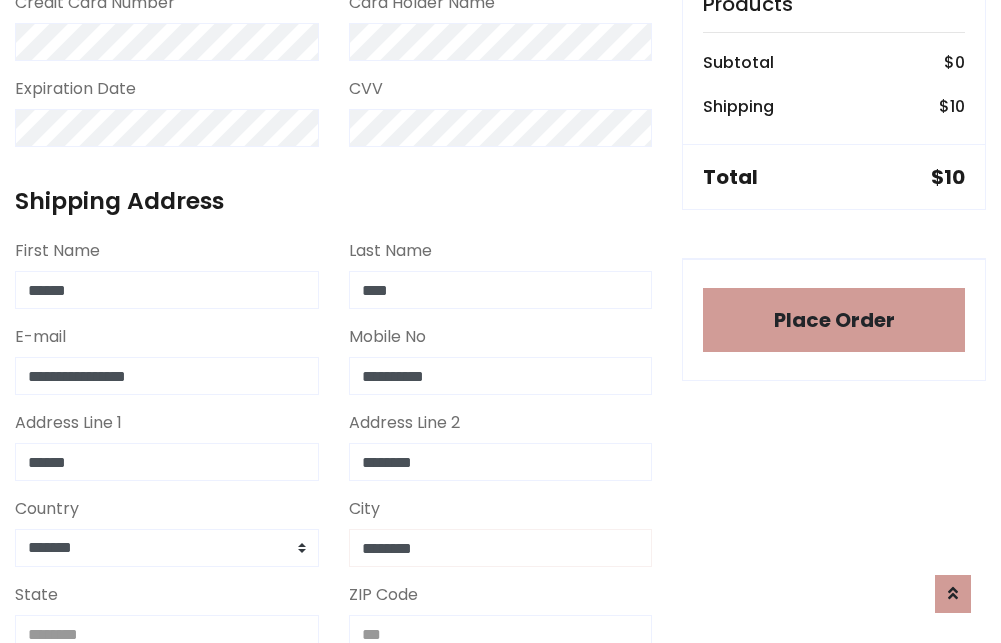 type on "********" 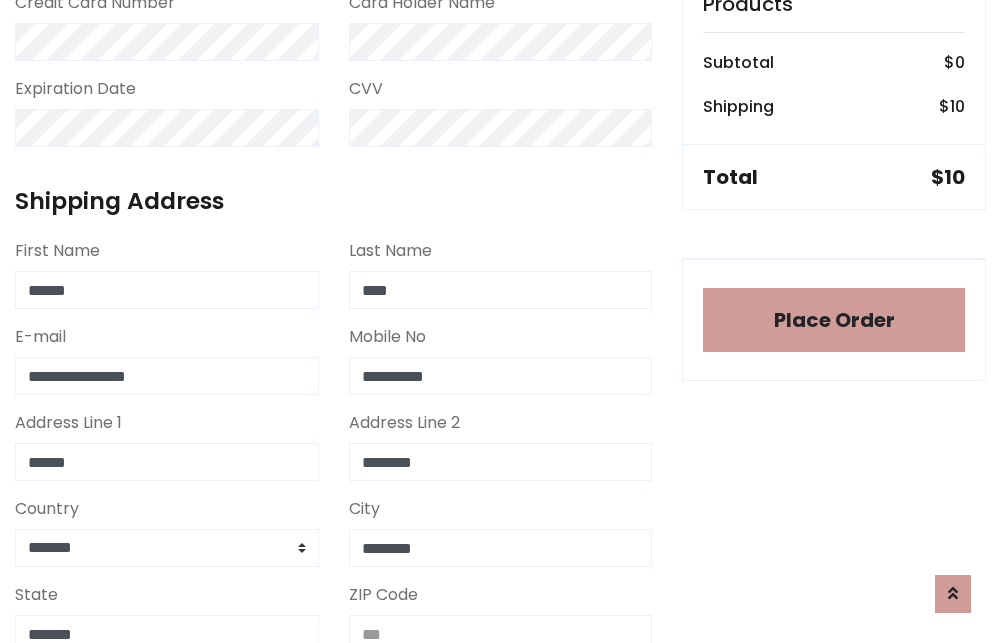 scroll, scrollTop: 669, scrollLeft: 0, axis: vertical 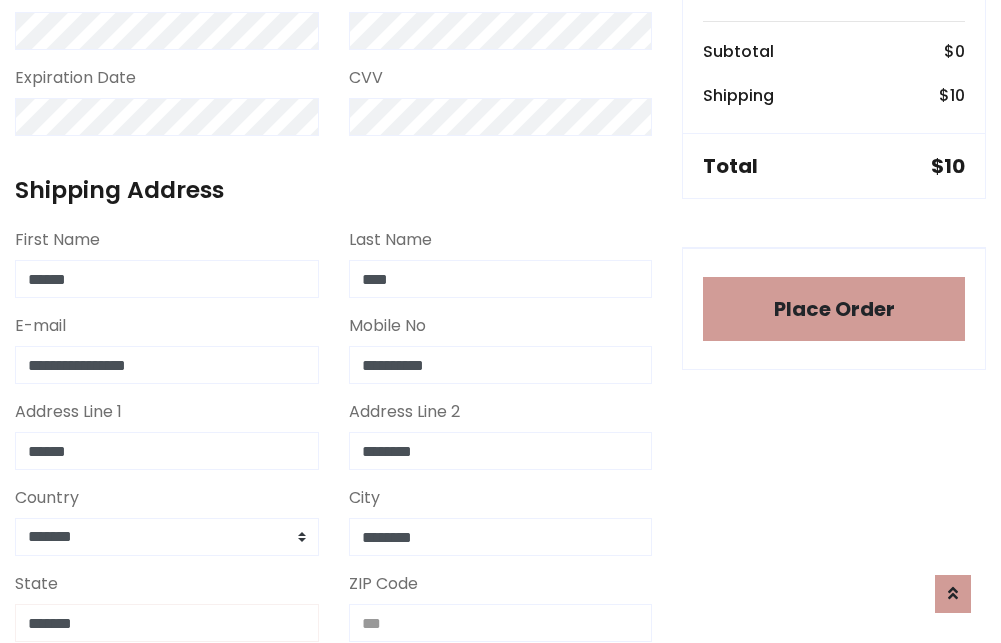 type on "*******" 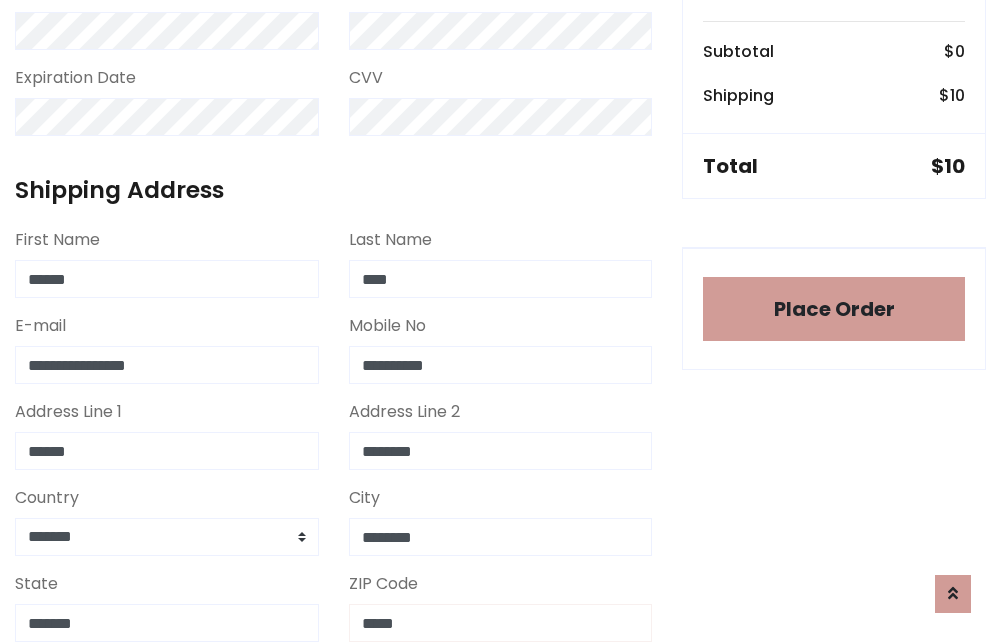 scroll, scrollTop: 403, scrollLeft: 0, axis: vertical 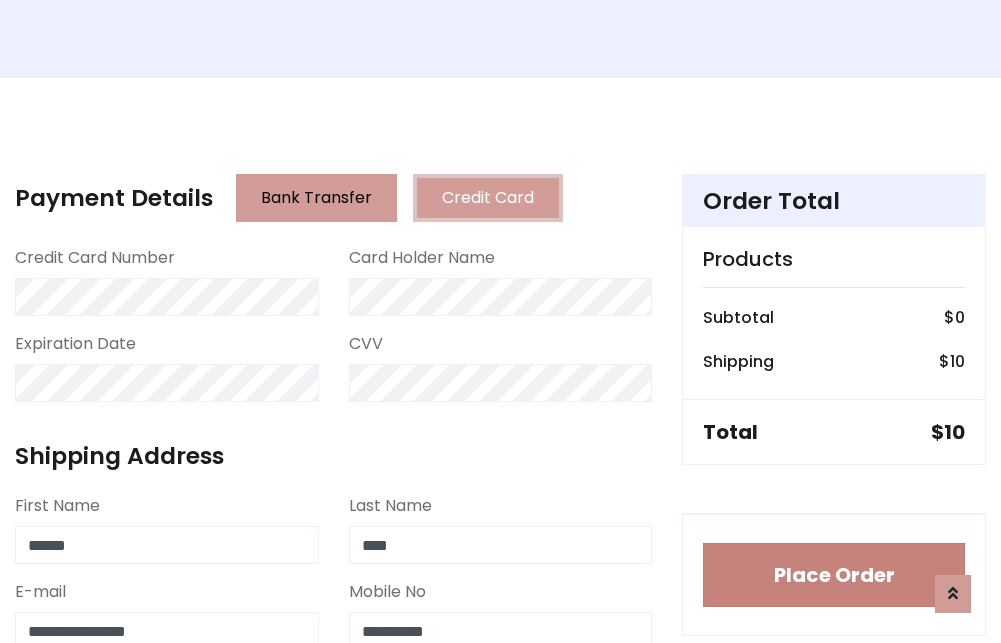 type on "*****" 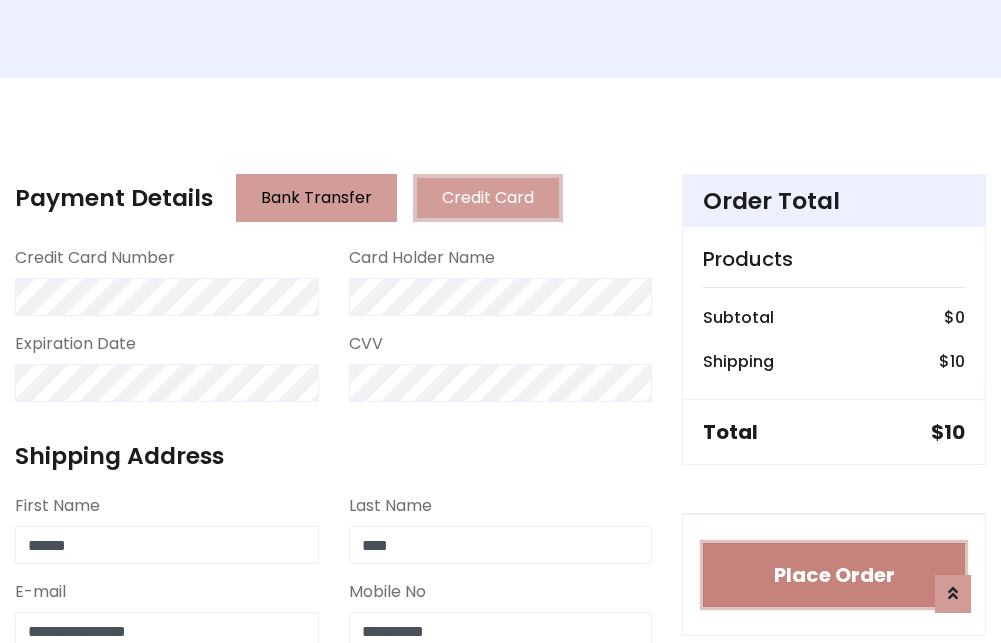 click on "Place Order" at bounding box center [834, 575] 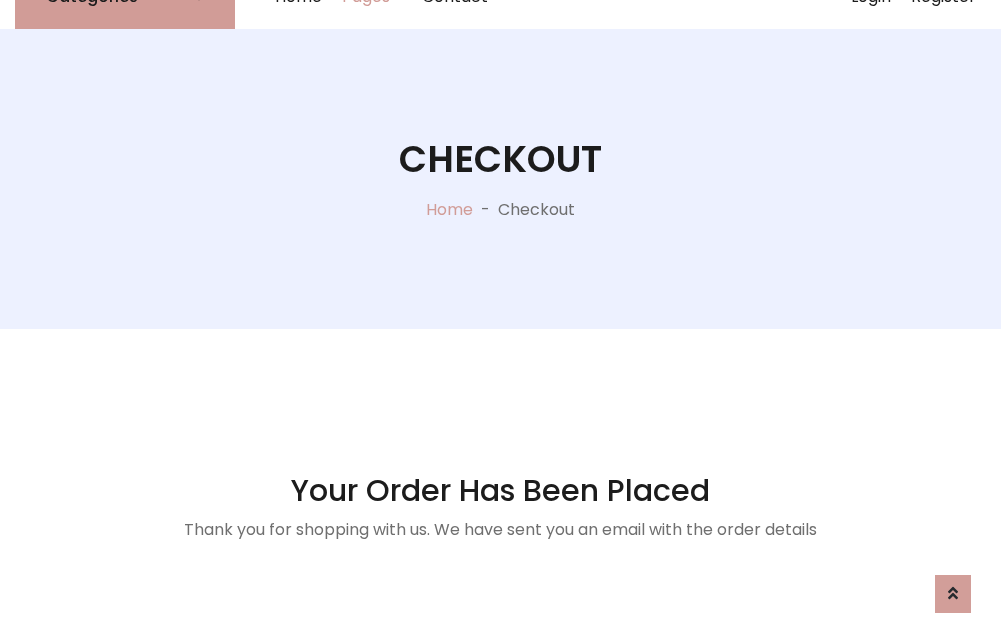 scroll, scrollTop: 0, scrollLeft: 0, axis: both 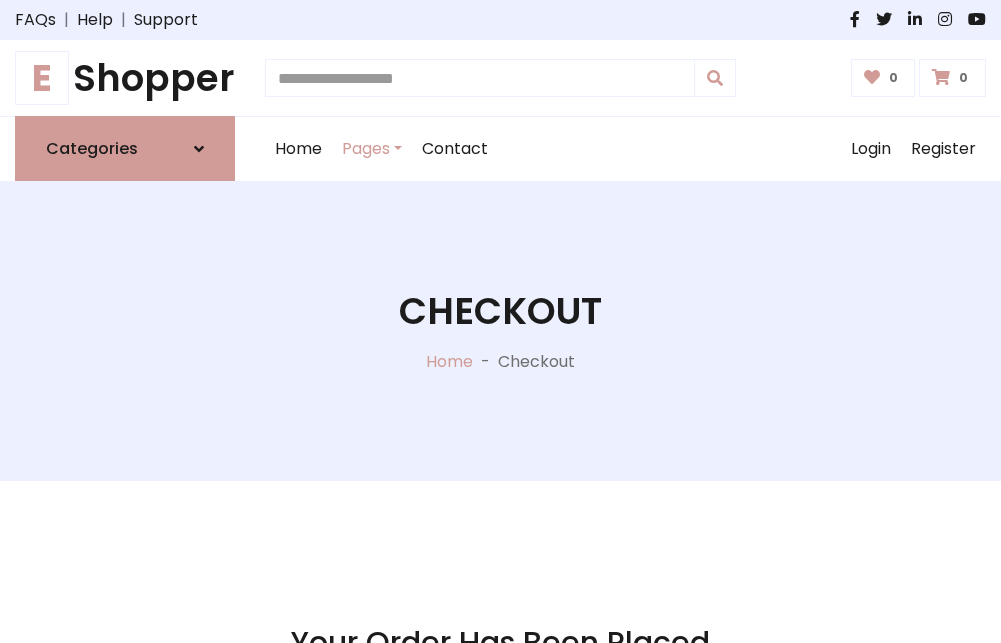 click on "E Shopper" at bounding box center (125, 78) 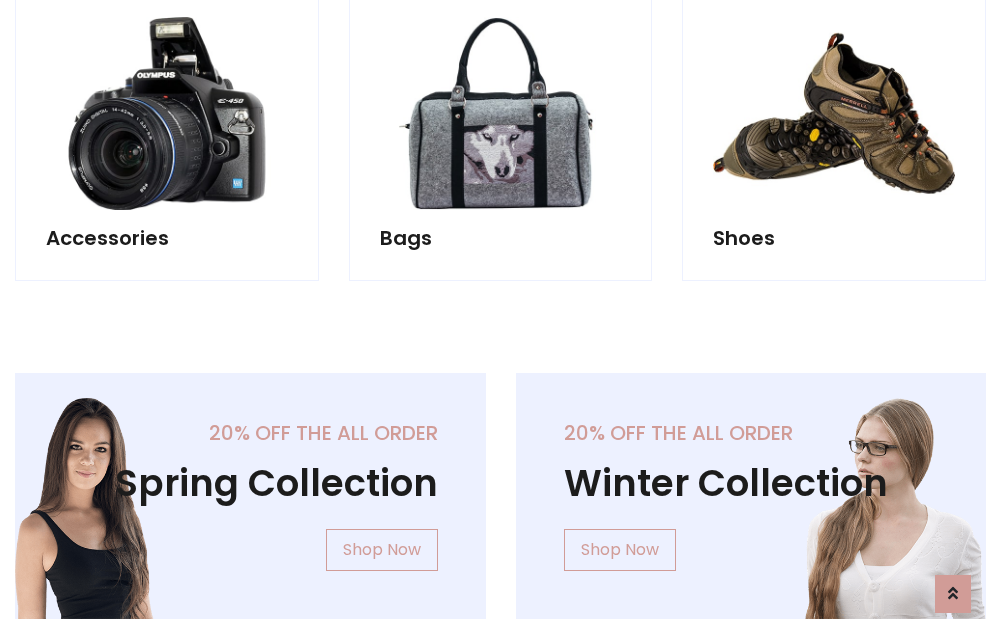 scroll, scrollTop: 770, scrollLeft: 0, axis: vertical 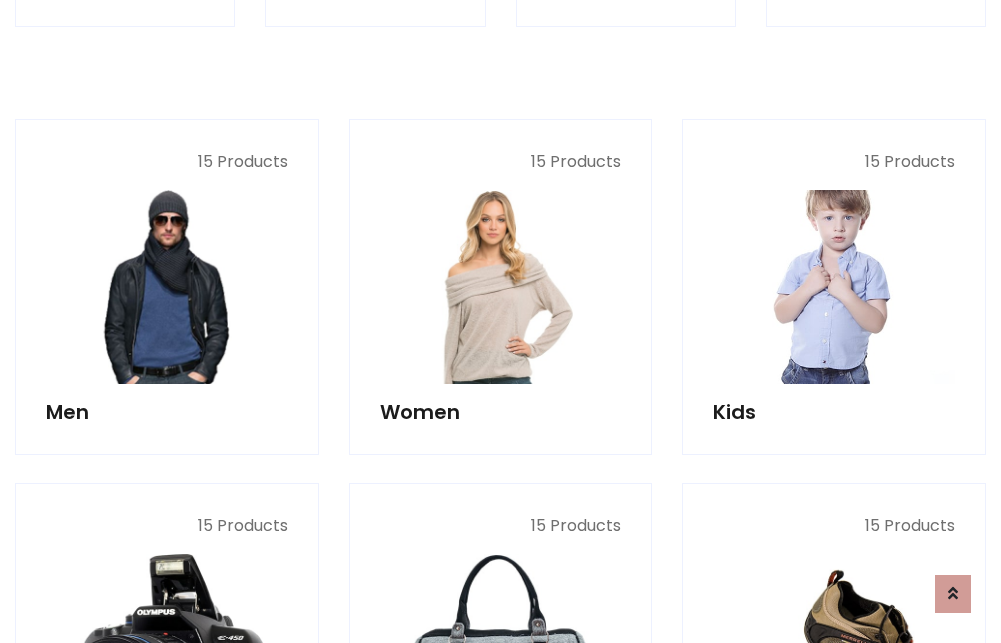 click at bounding box center [834, 287] 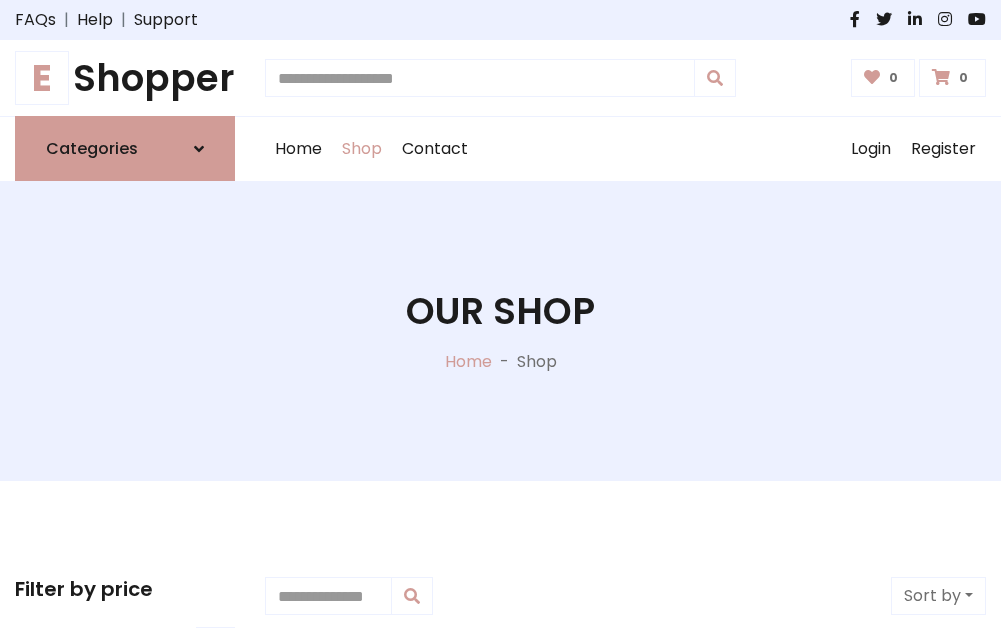 scroll, scrollTop: 549, scrollLeft: 0, axis: vertical 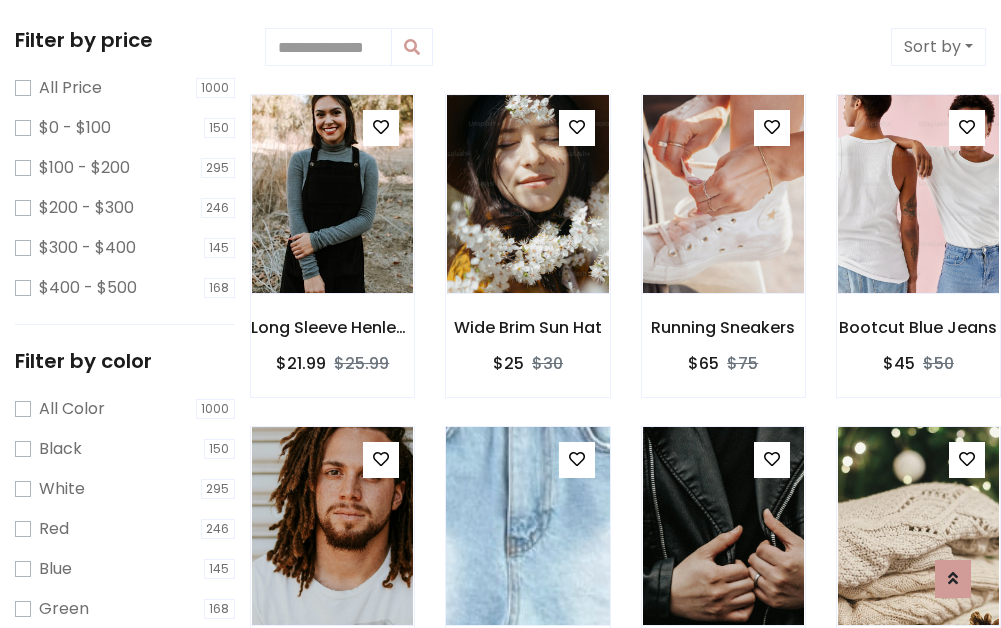 click at bounding box center [577, 459] 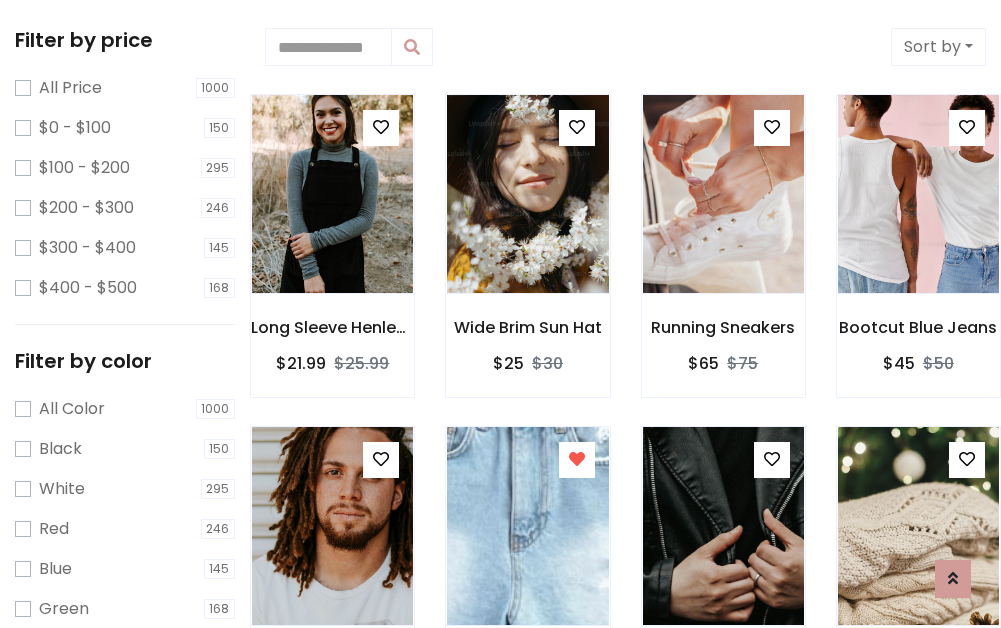 click at bounding box center [723, 857] 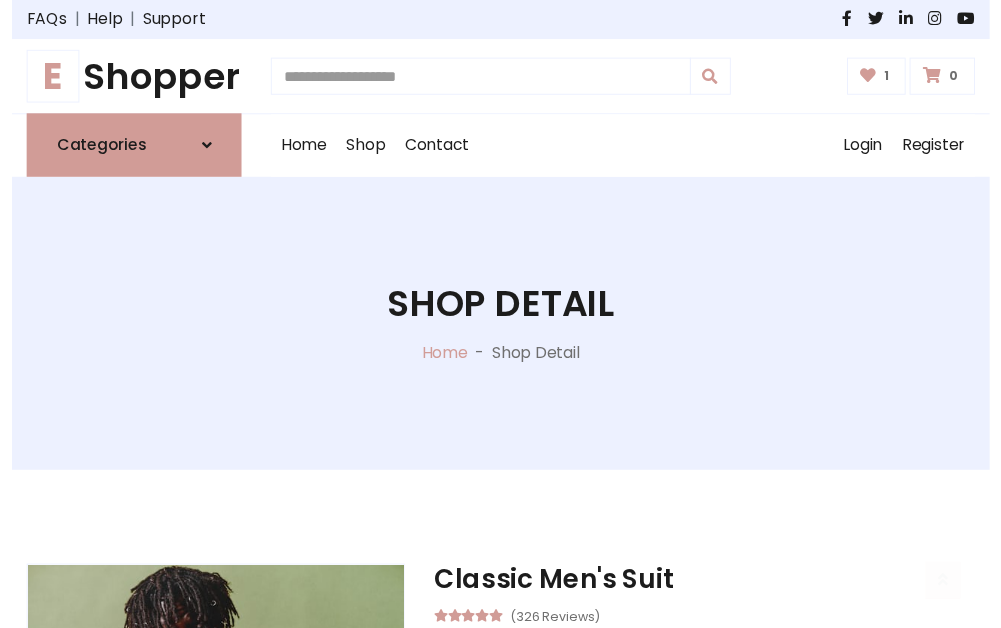scroll, scrollTop: 262, scrollLeft: 0, axis: vertical 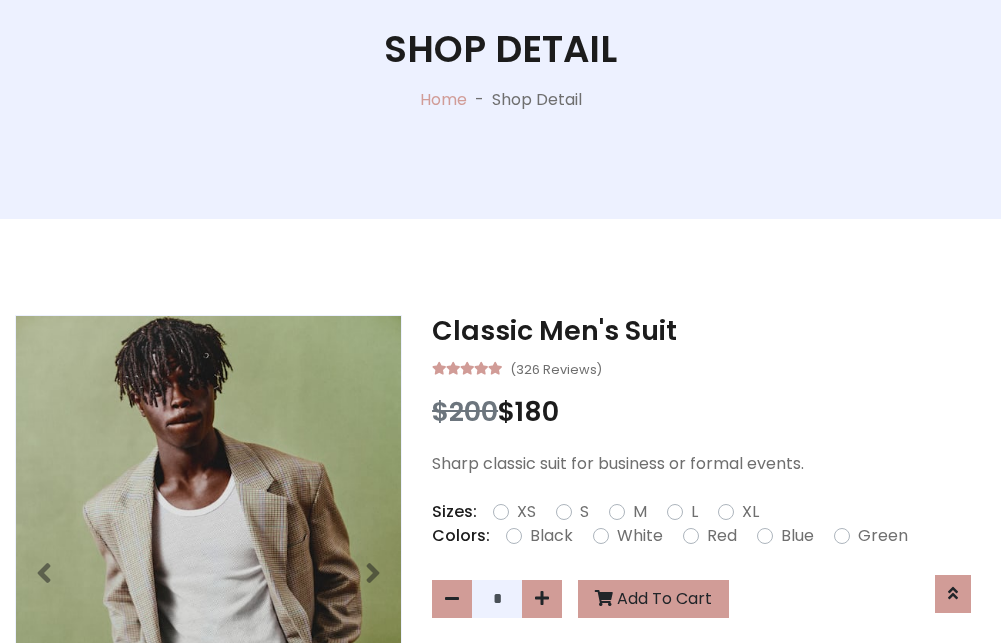 click on "XL" at bounding box center [750, 512] 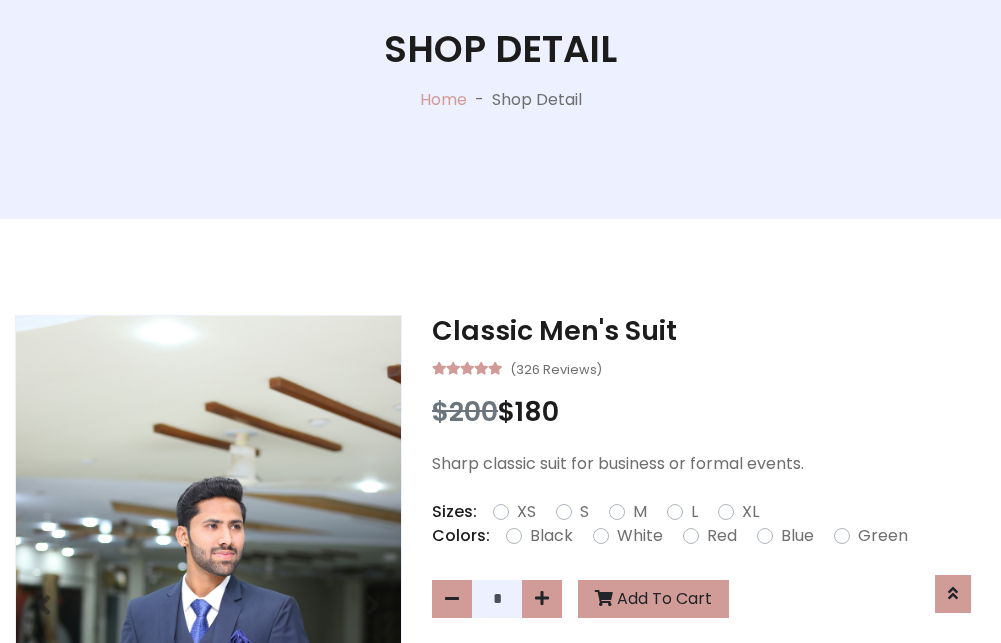 click on "Black" at bounding box center (551, 536) 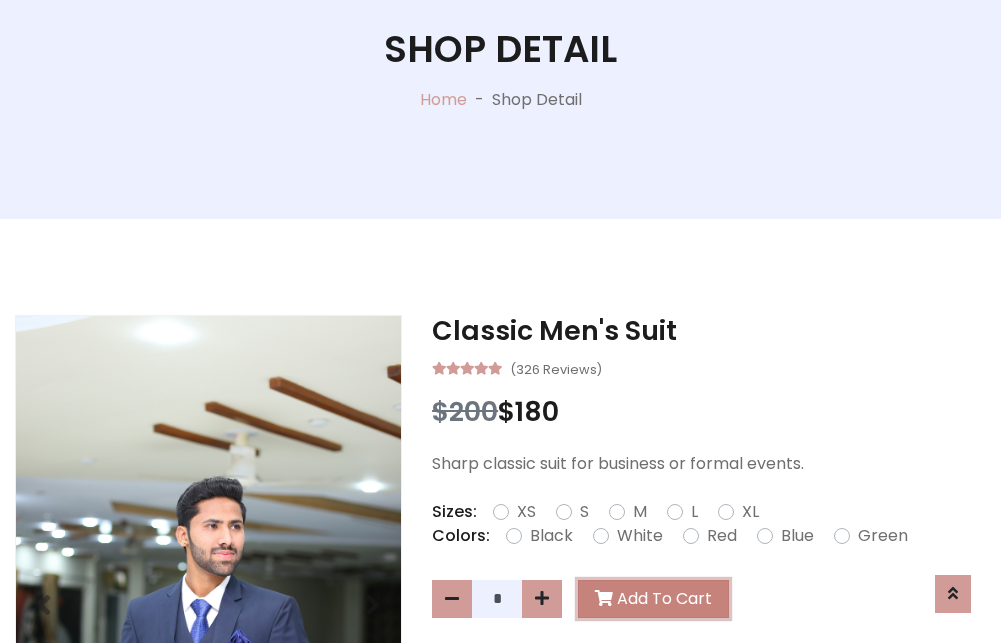 click on "Add To Cart" at bounding box center [653, 599] 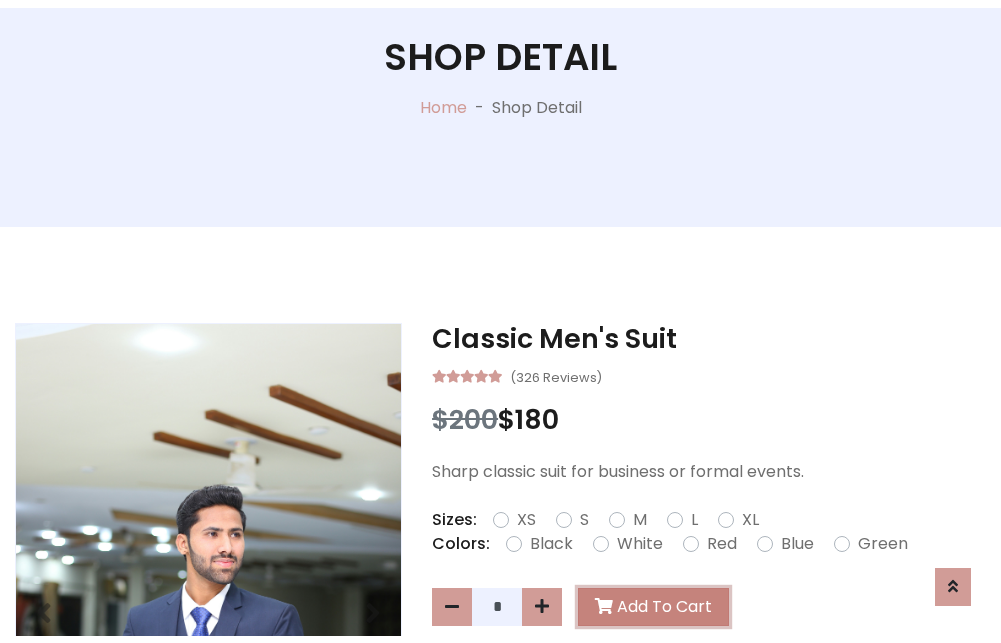 scroll, scrollTop: 0, scrollLeft: 0, axis: both 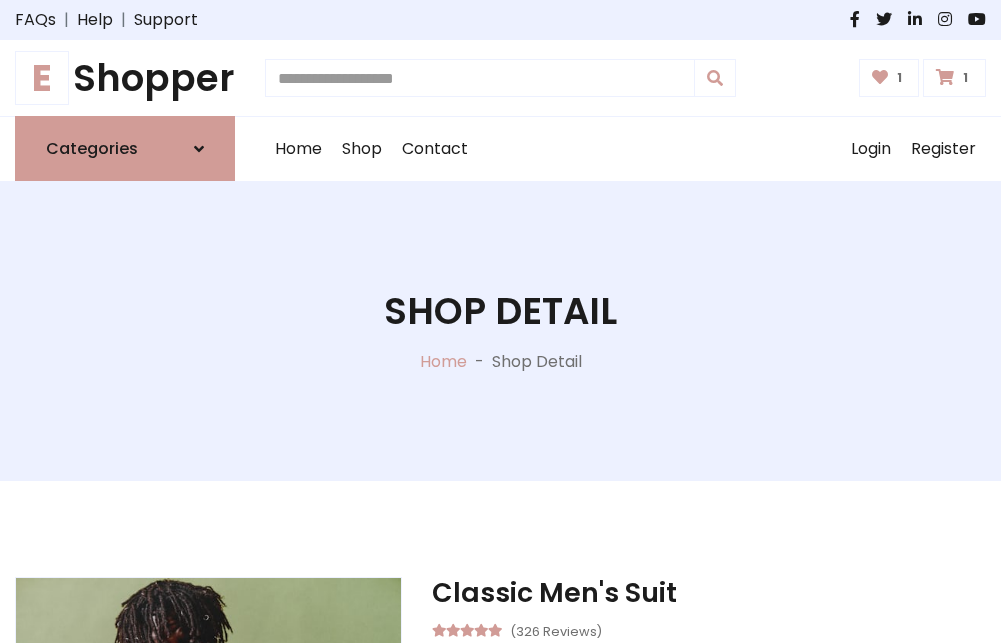 click at bounding box center [945, 77] 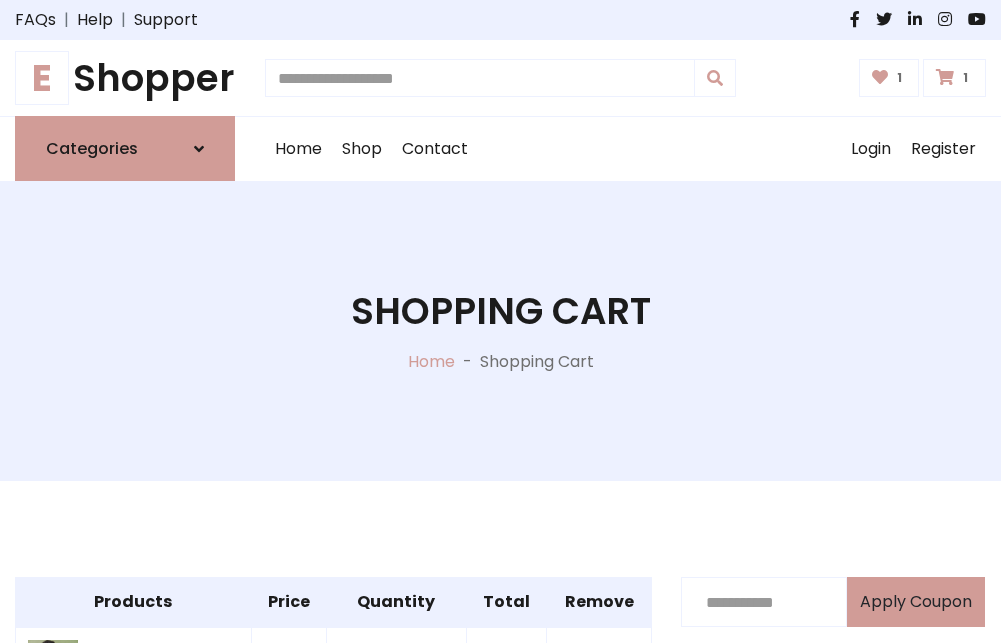 scroll, scrollTop: 570, scrollLeft: 0, axis: vertical 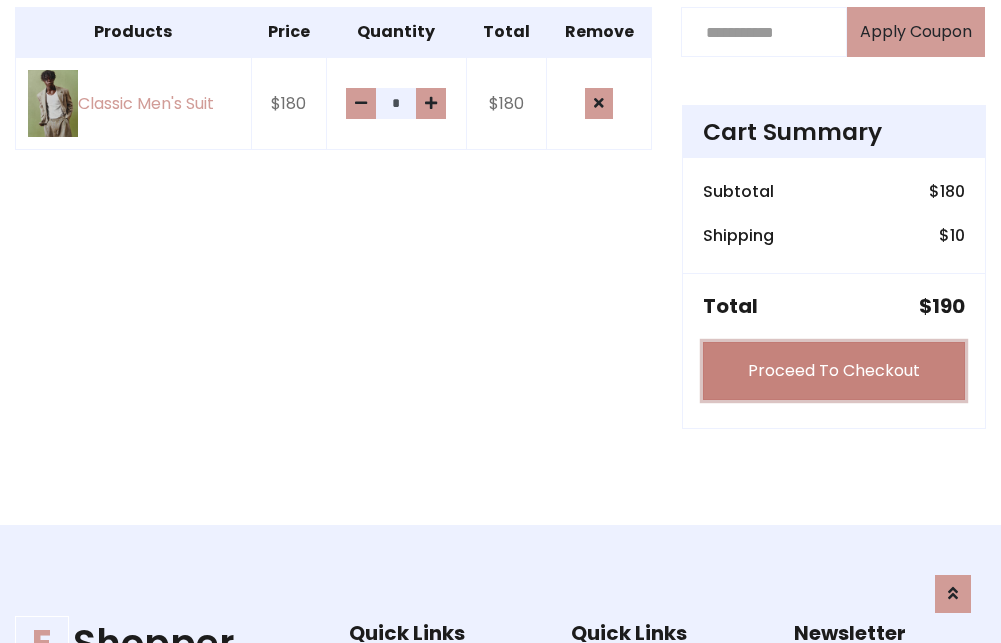 click on "Proceed To Checkout" at bounding box center (834, 371) 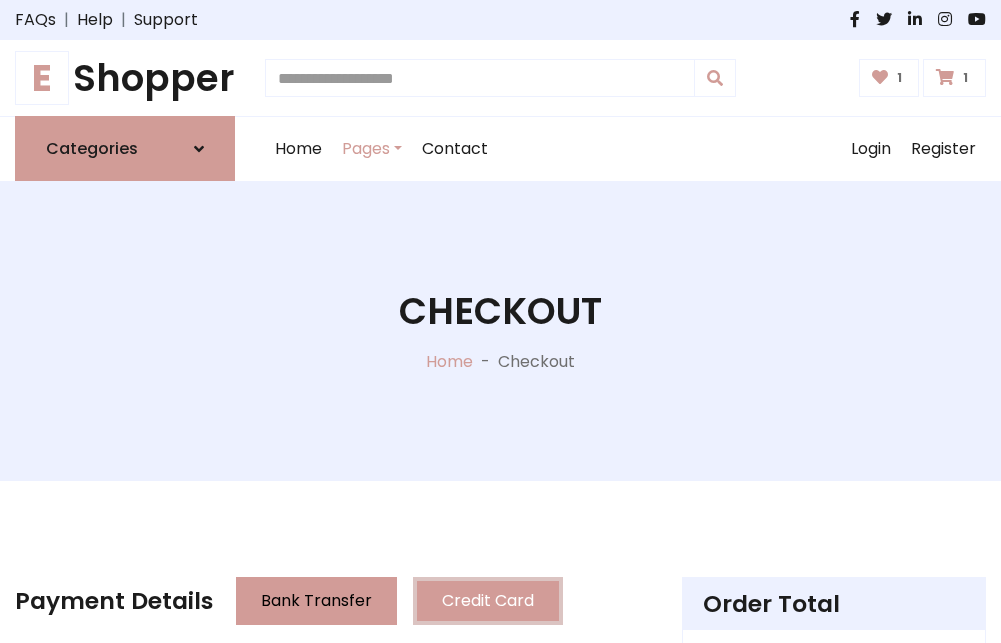 scroll, scrollTop: 201, scrollLeft: 0, axis: vertical 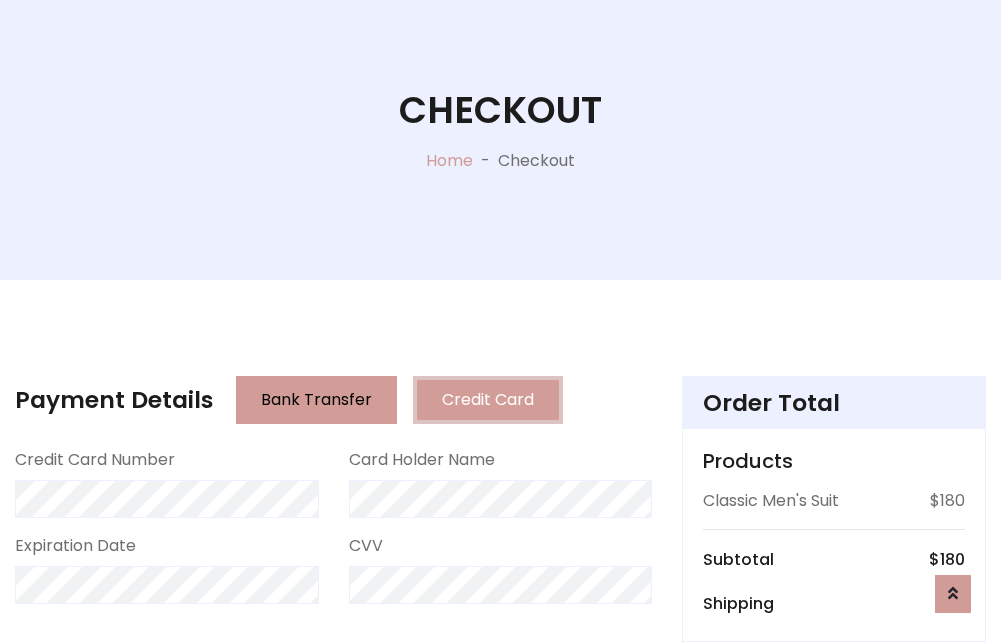 click on "Go to shipping" at bounding box center [834, 817] 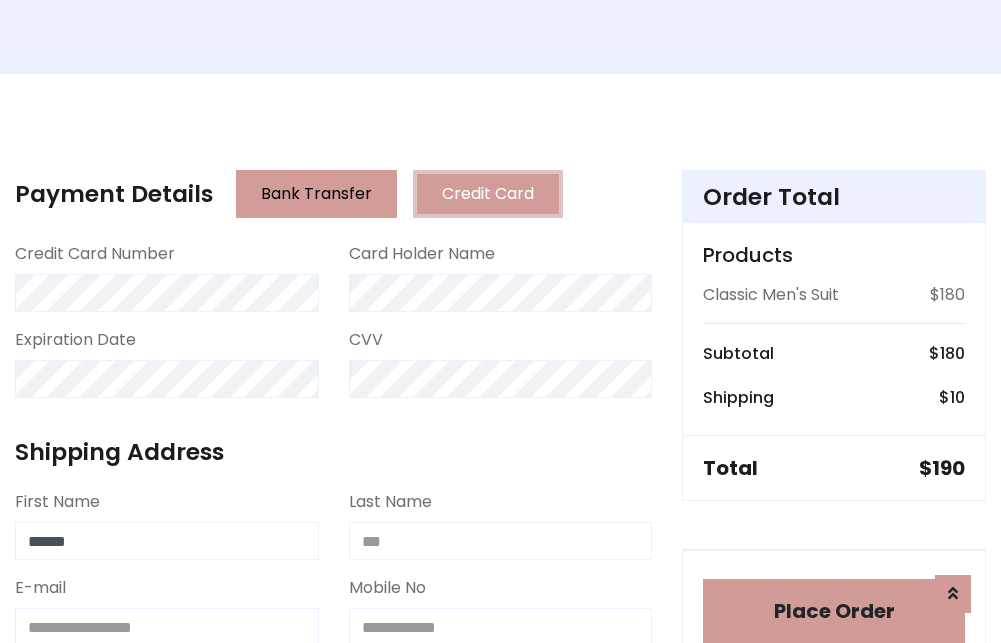 type on "******" 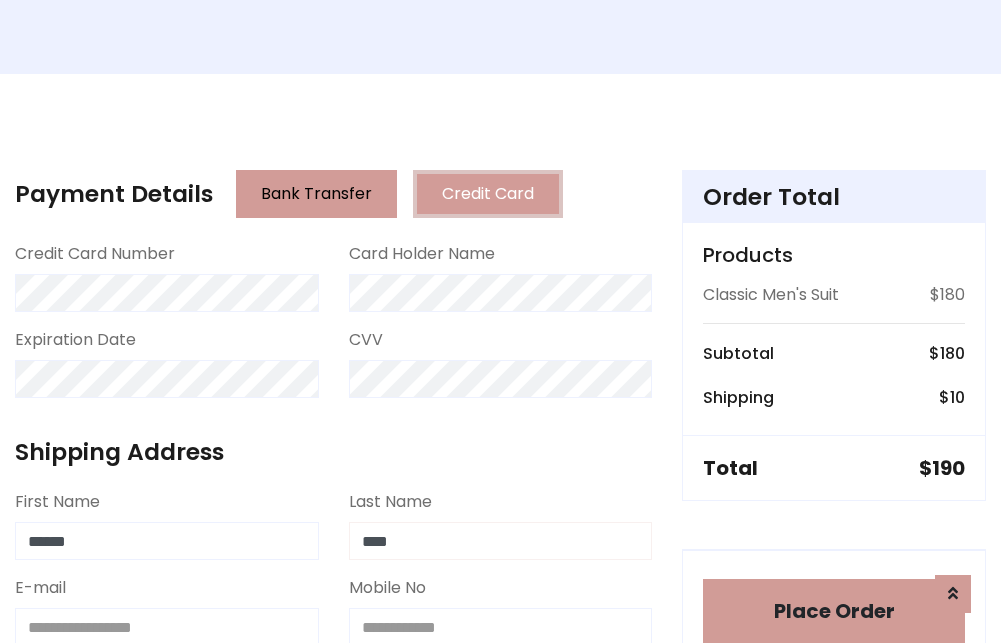type on "****" 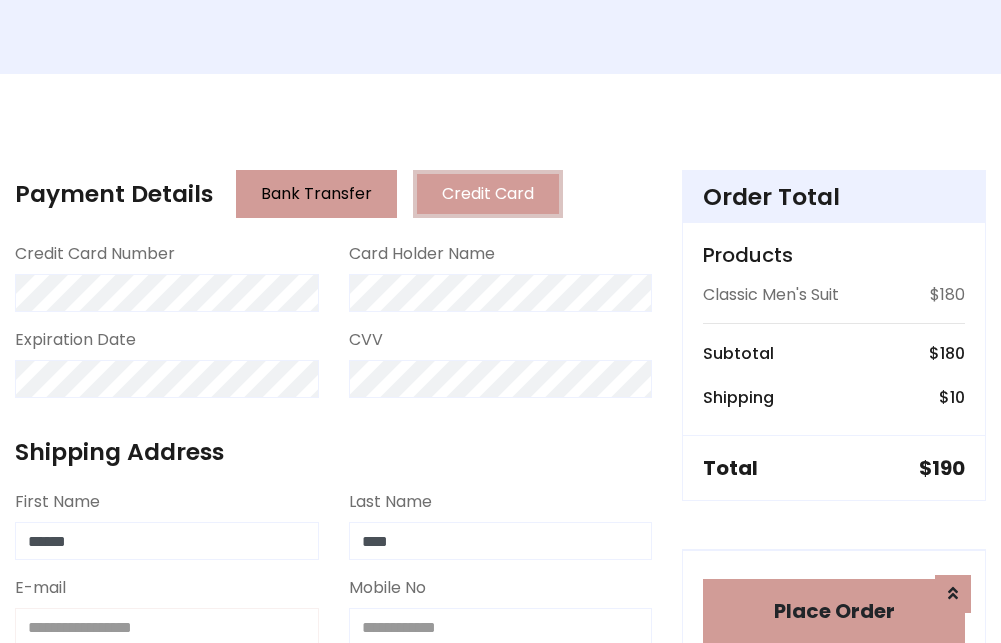 scroll, scrollTop: 411, scrollLeft: 0, axis: vertical 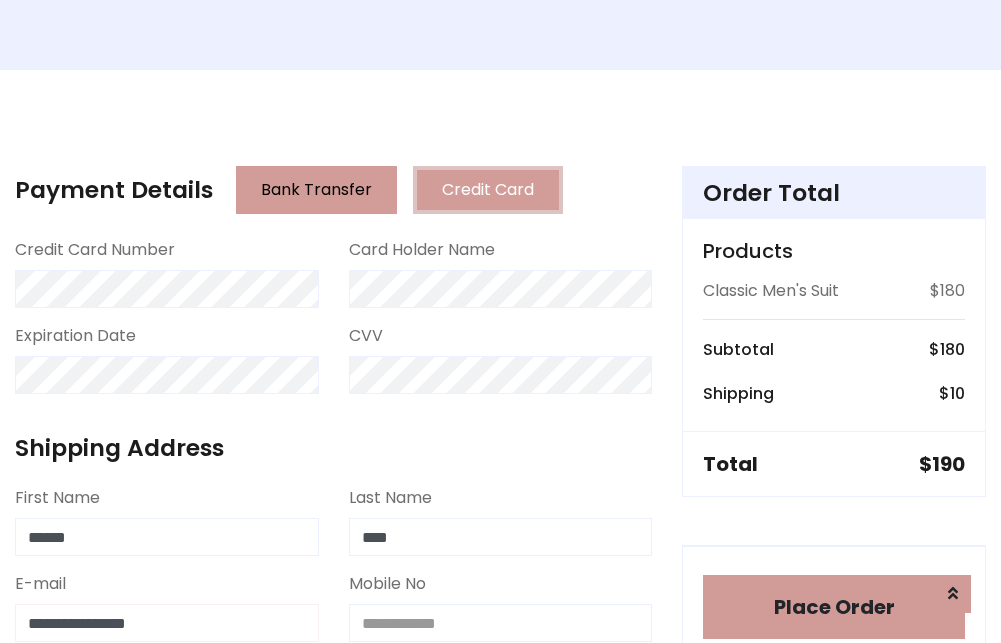 type on "**********" 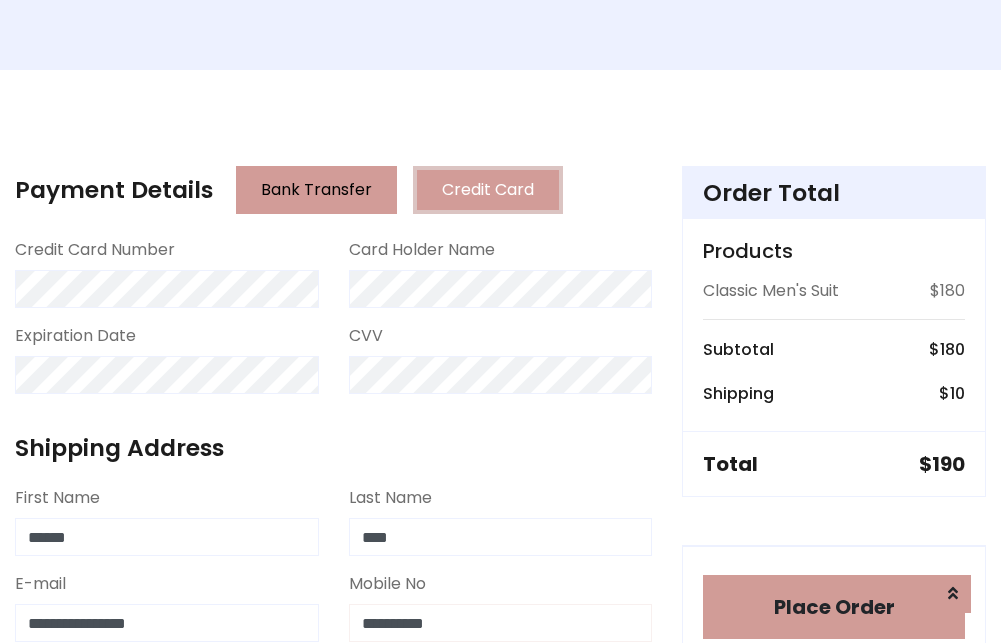 scroll, scrollTop: 573, scrollLeft: 0, axis: vertical 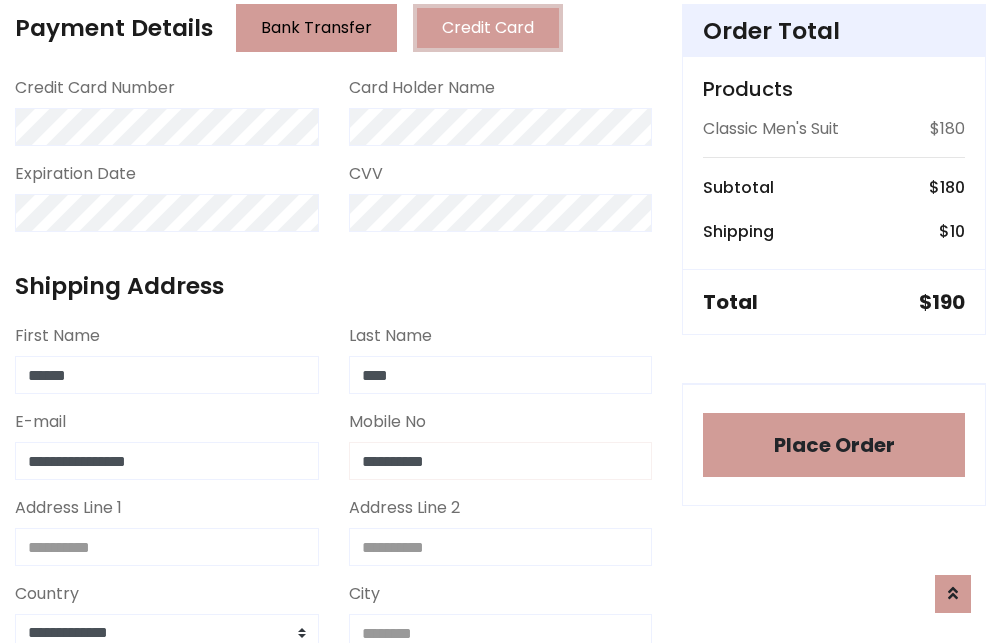 type on "**********" 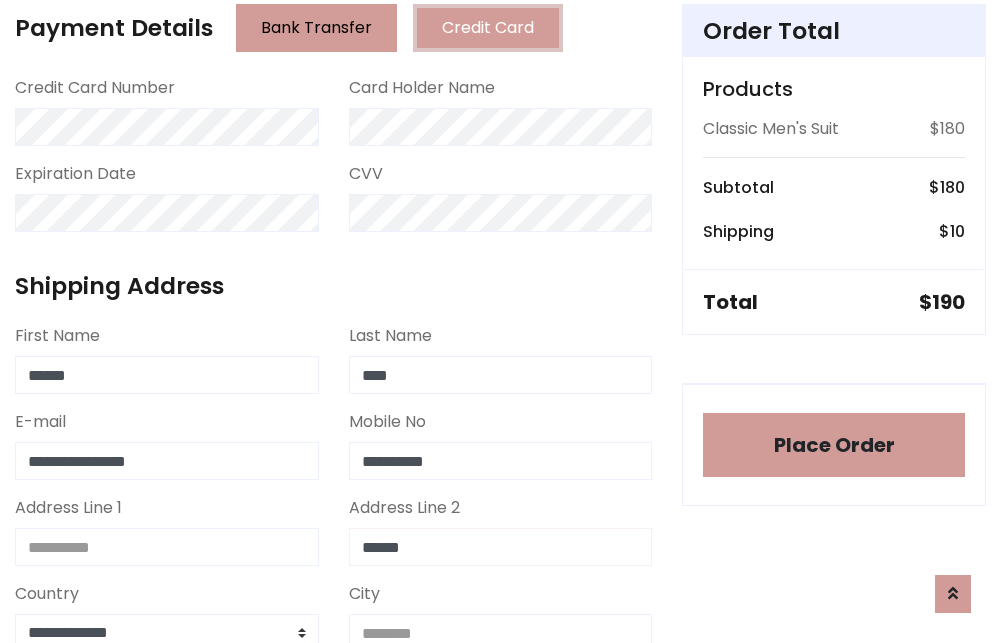 type on "******" 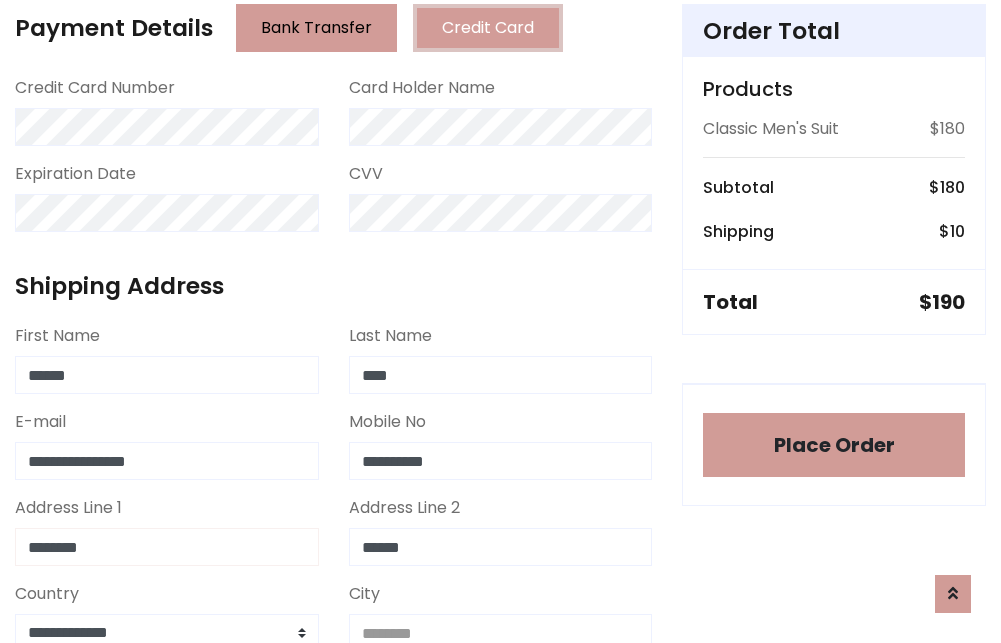 type on "********" 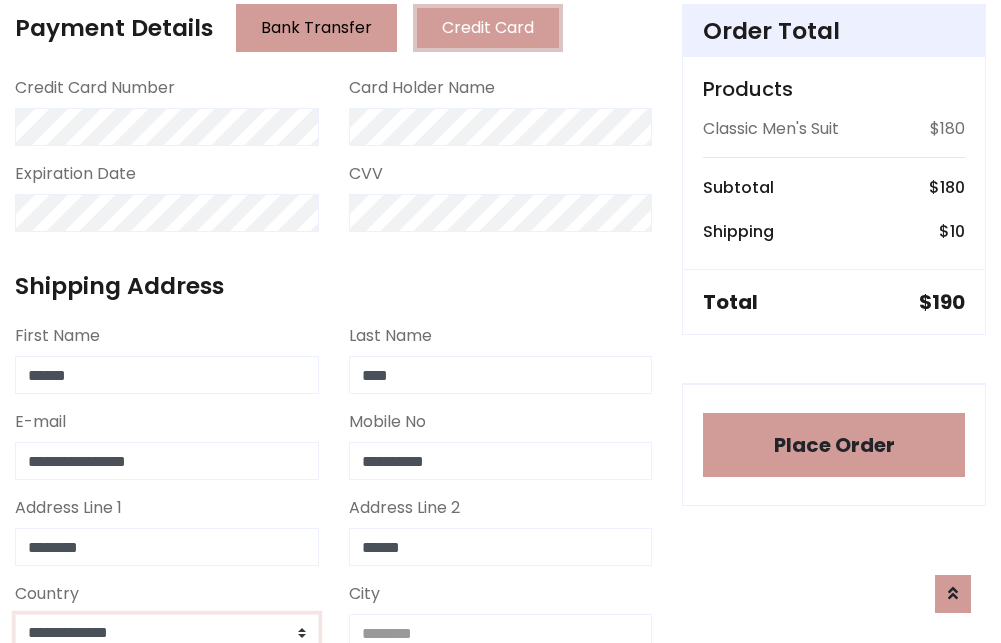 select on "*******" 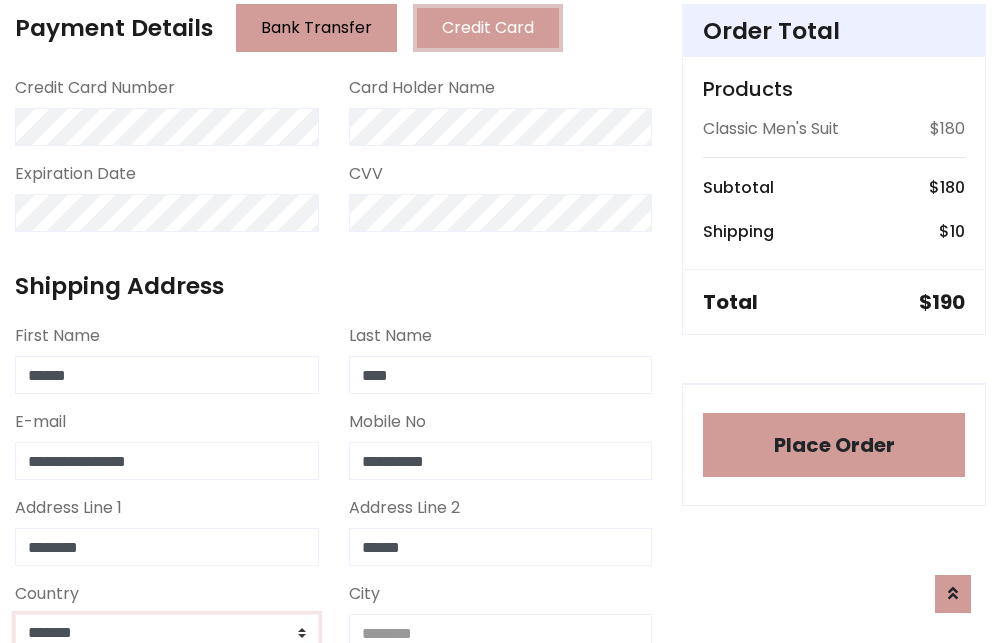 scroll, scrollTop: 583, scrollLeft: 0, axis: vertical 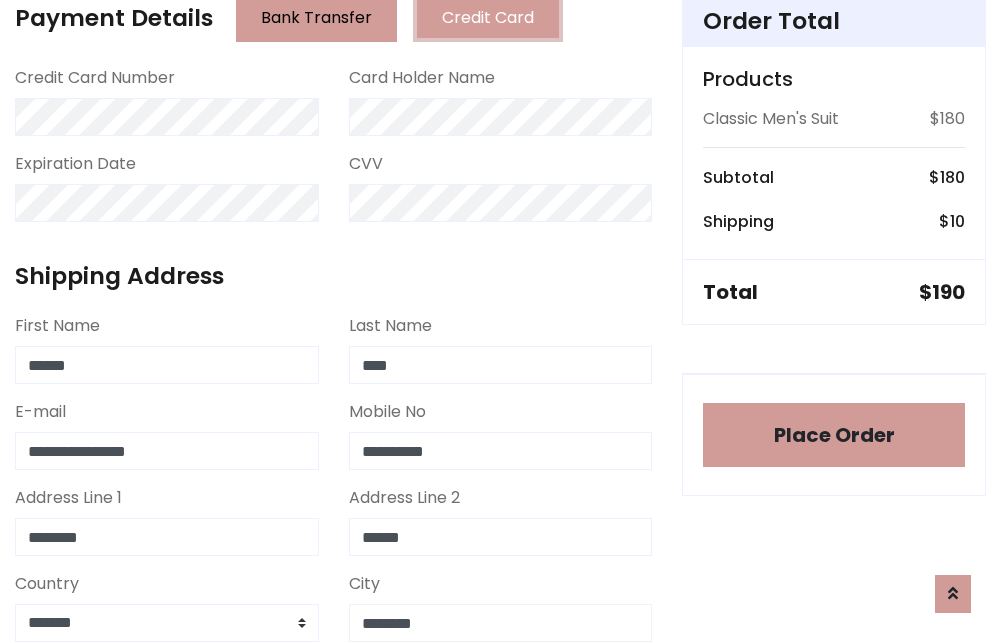 type on "********" 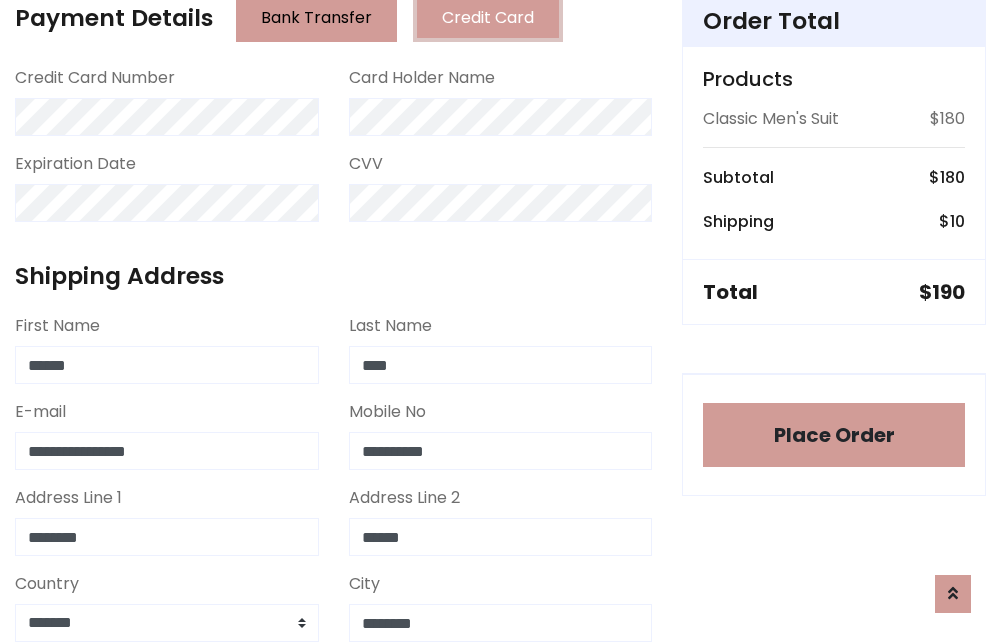 scroll, scrollTop: 971, scrollLeft: 0, axis: vertical 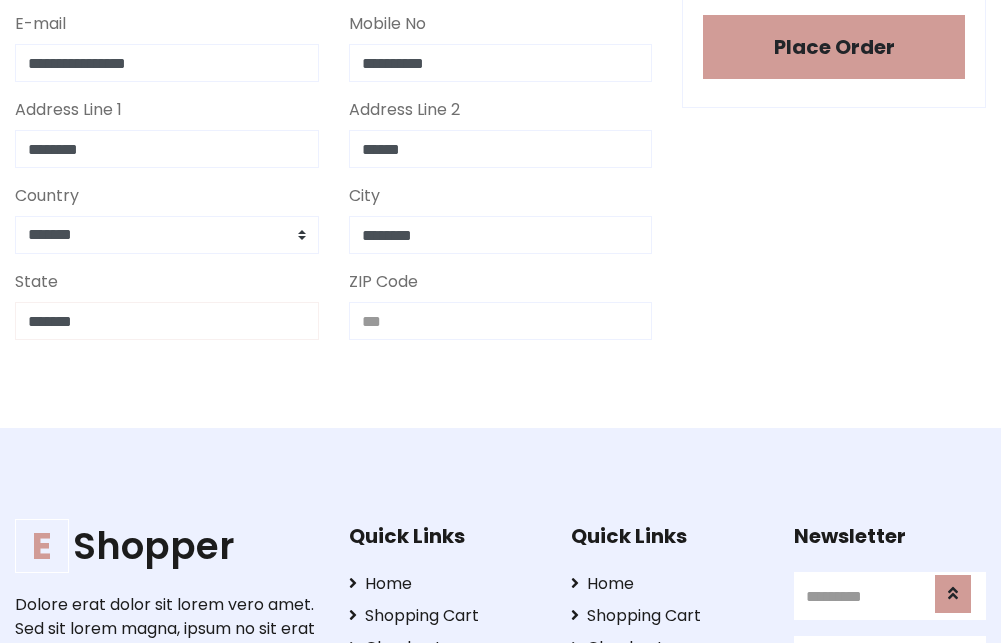 type on "*******" 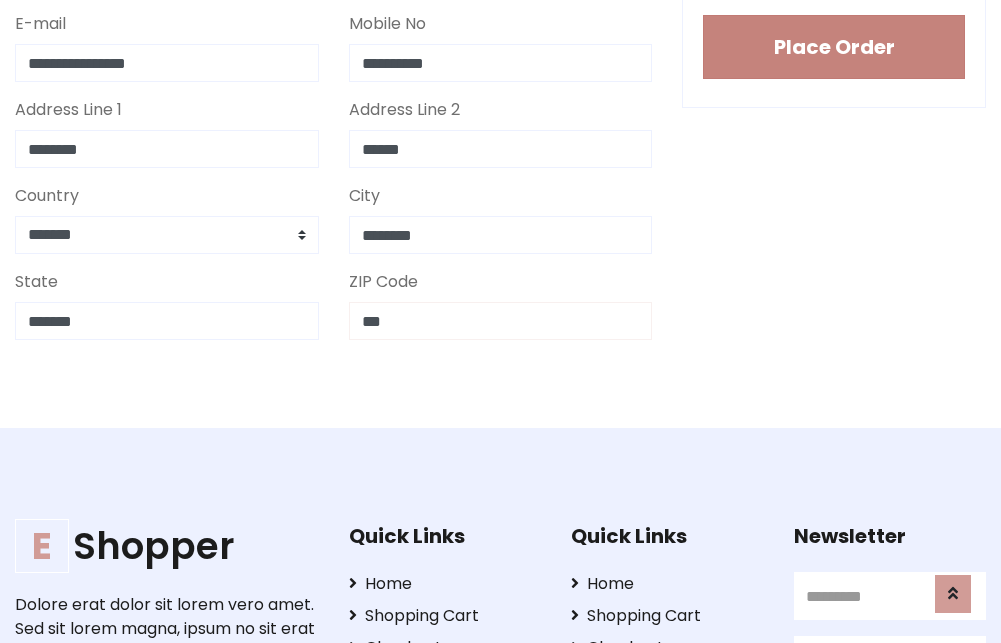 type on "***" 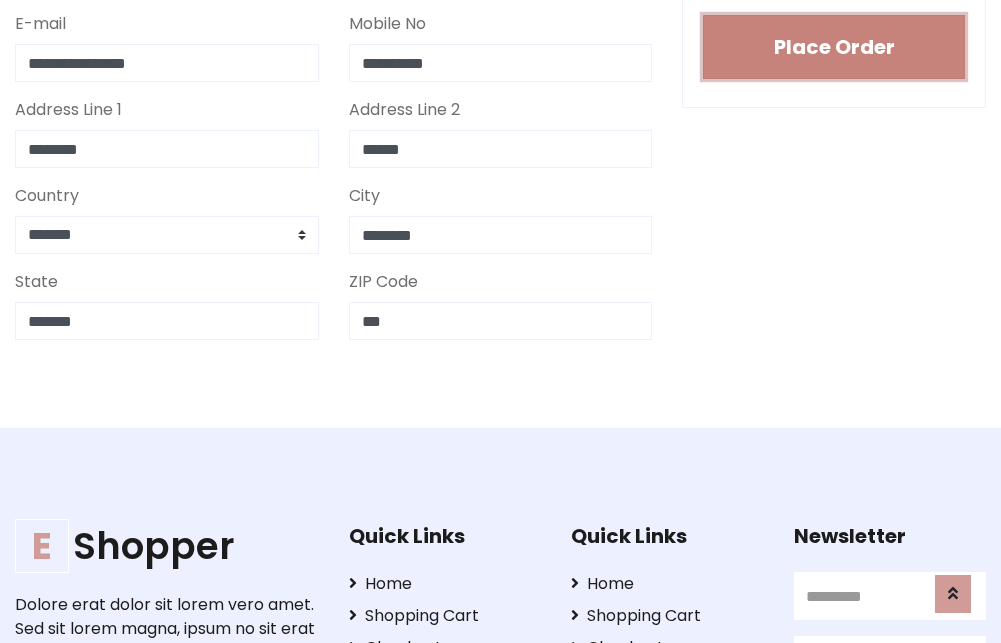 click on "Place Order" at bounding box center [834, 47] 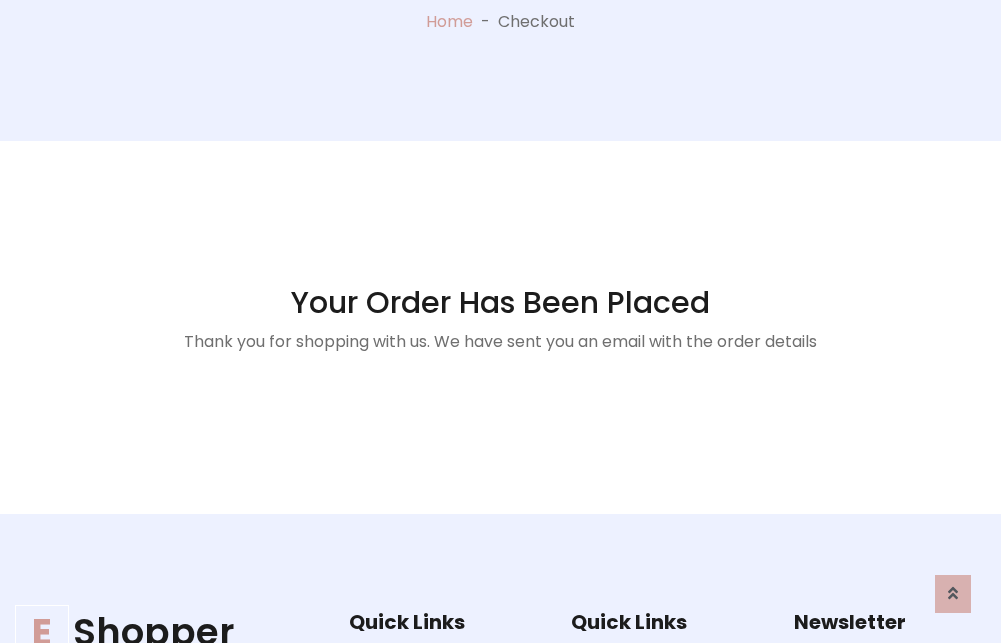 scroll, scrollTop: 0, scrollLeft: 0, axis: both 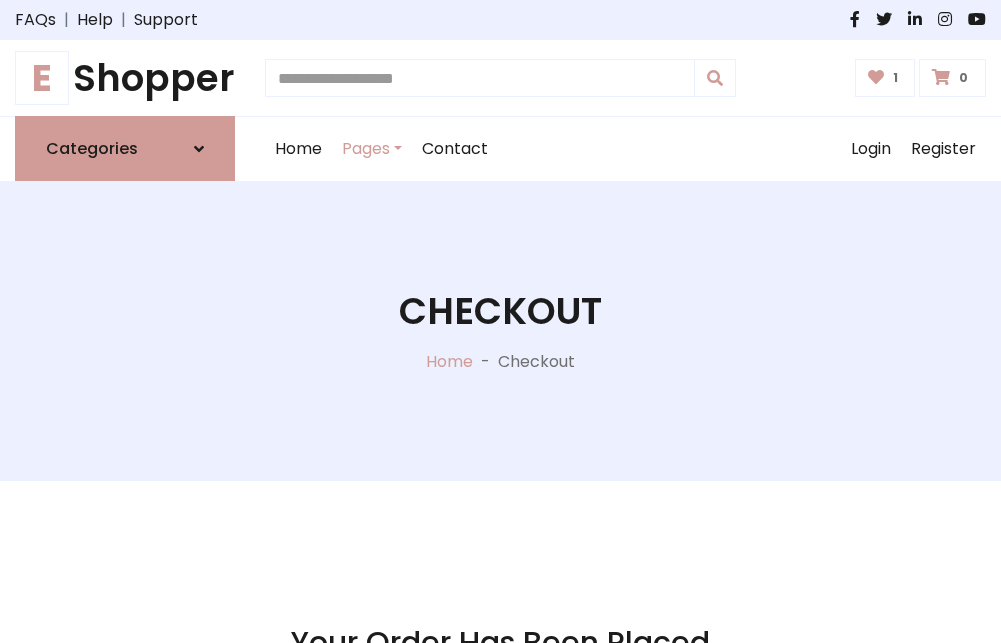 click on "E" at bounding box center [42, 78] 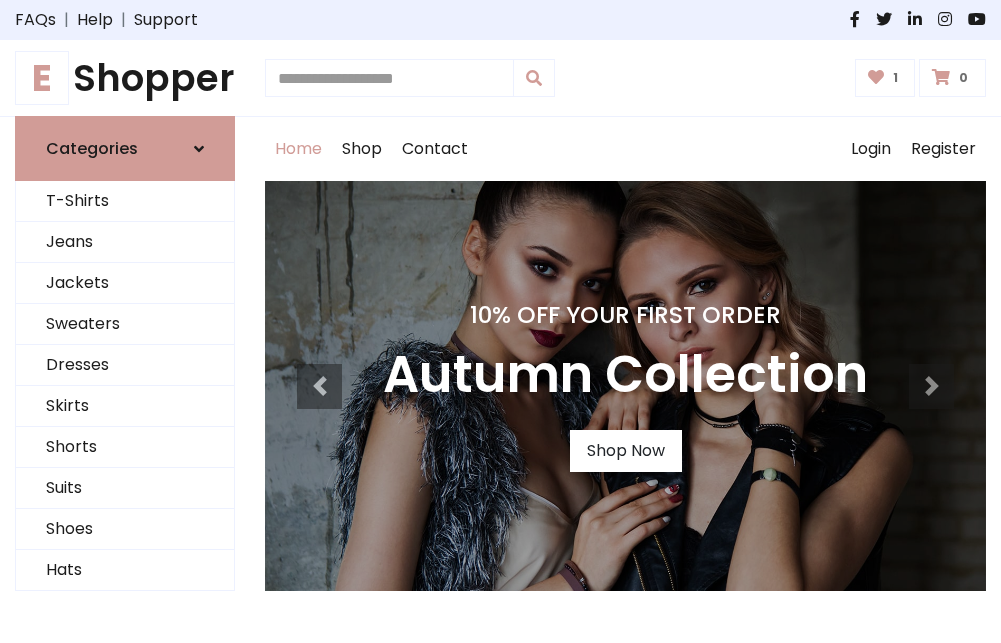 scroll, scrollTop: 0, scrollLeft: 0, axis: both 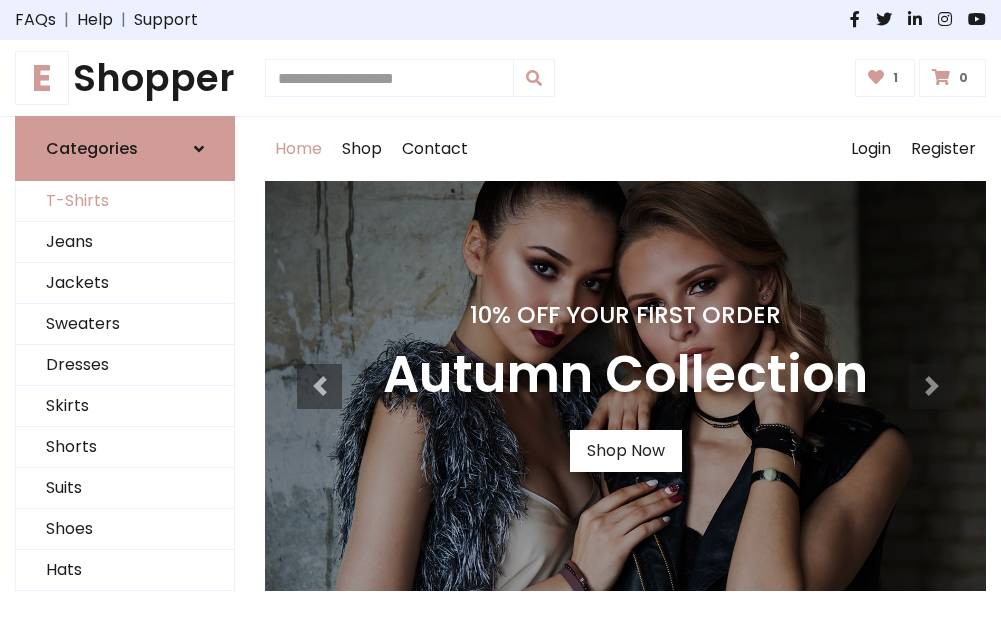 click on "T-Shirts" at bounding box center [125, 201] 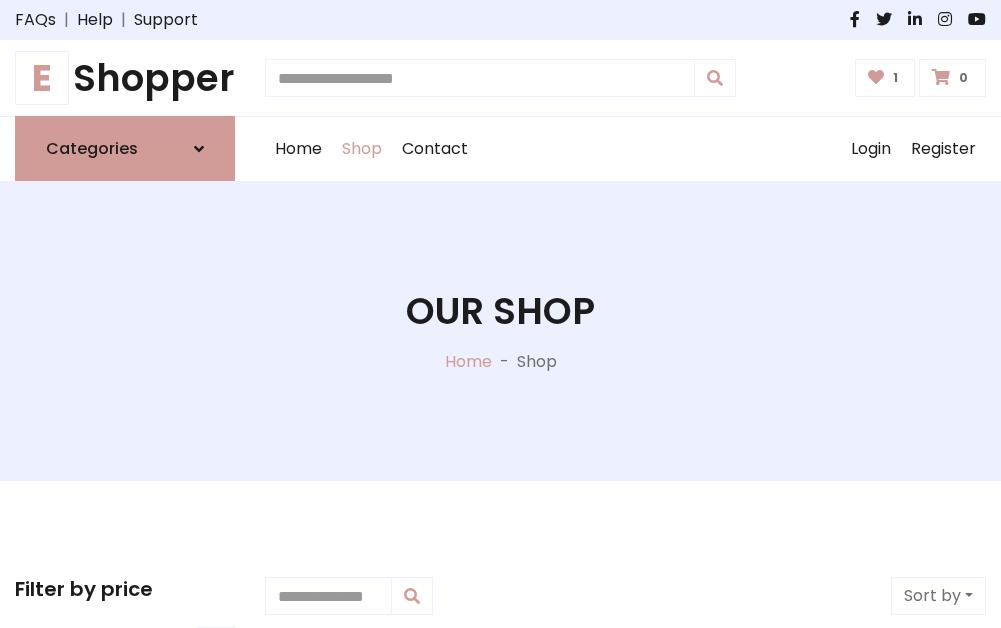 scroll, scrollTop: 0, scrollLeft: 0, axis: both 